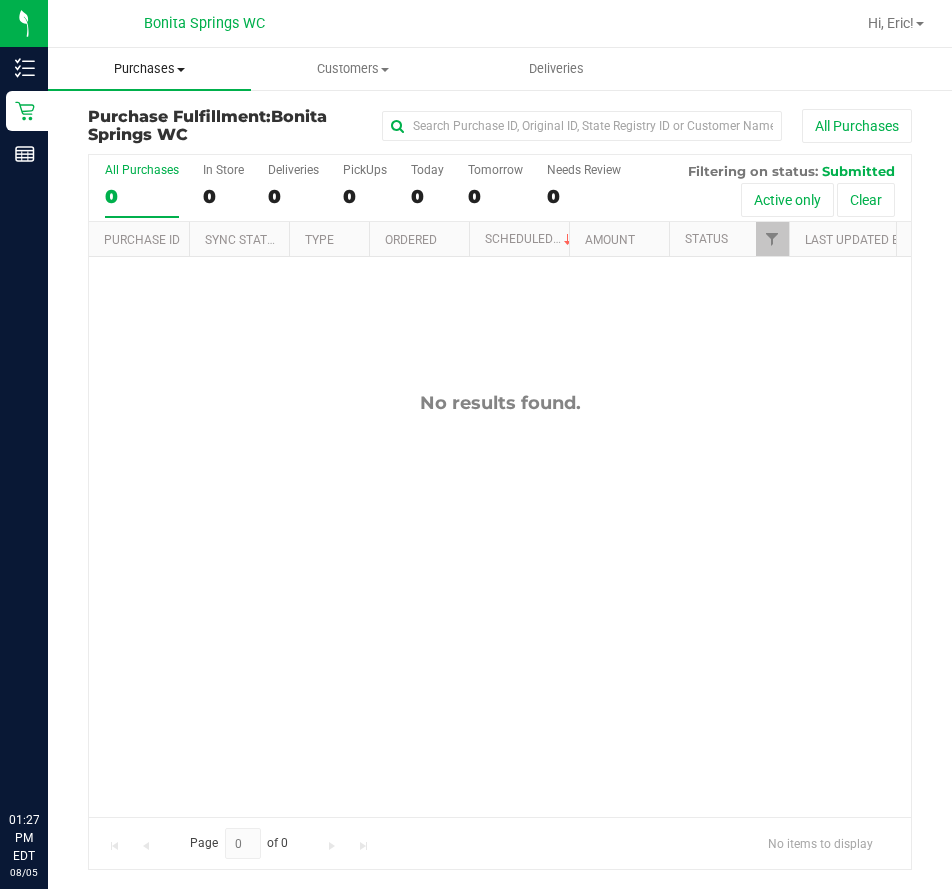 scroll, scrollTop: 0, scrollLeft: 0, axis: both 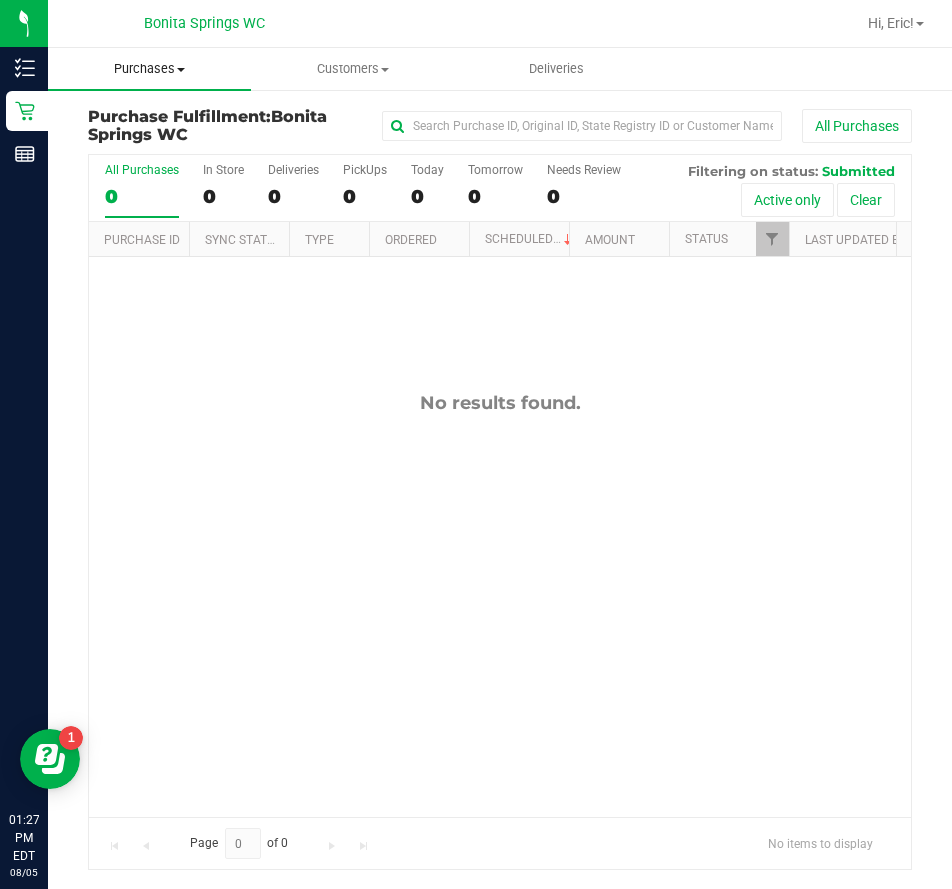 click on "Purchases" at bounding box center [149, 69] 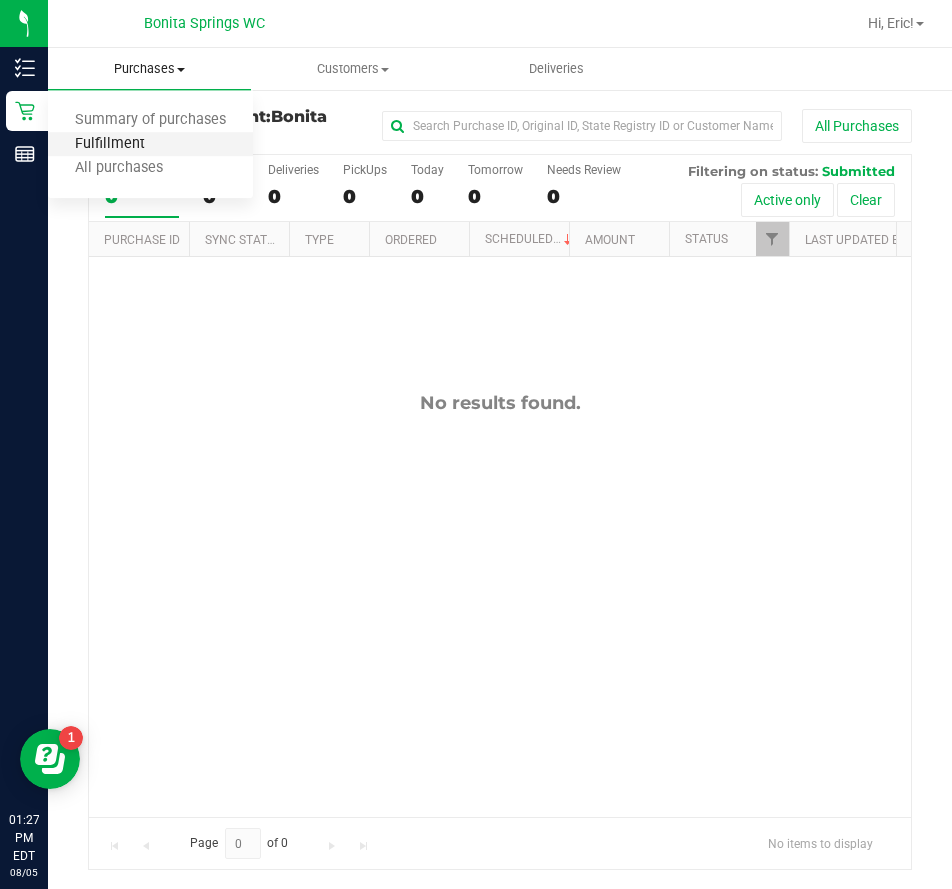 click on "Fulfillment" at bounding box center (110, 144) 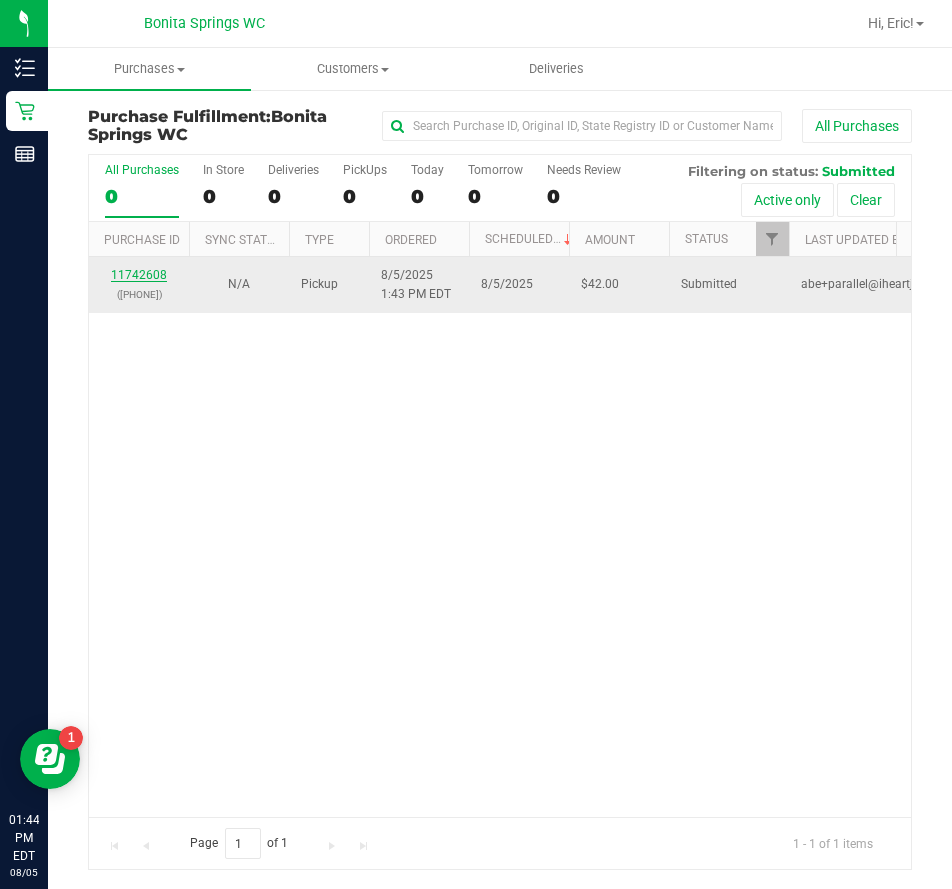 click on "11742608" at bounding box center (139, 275) 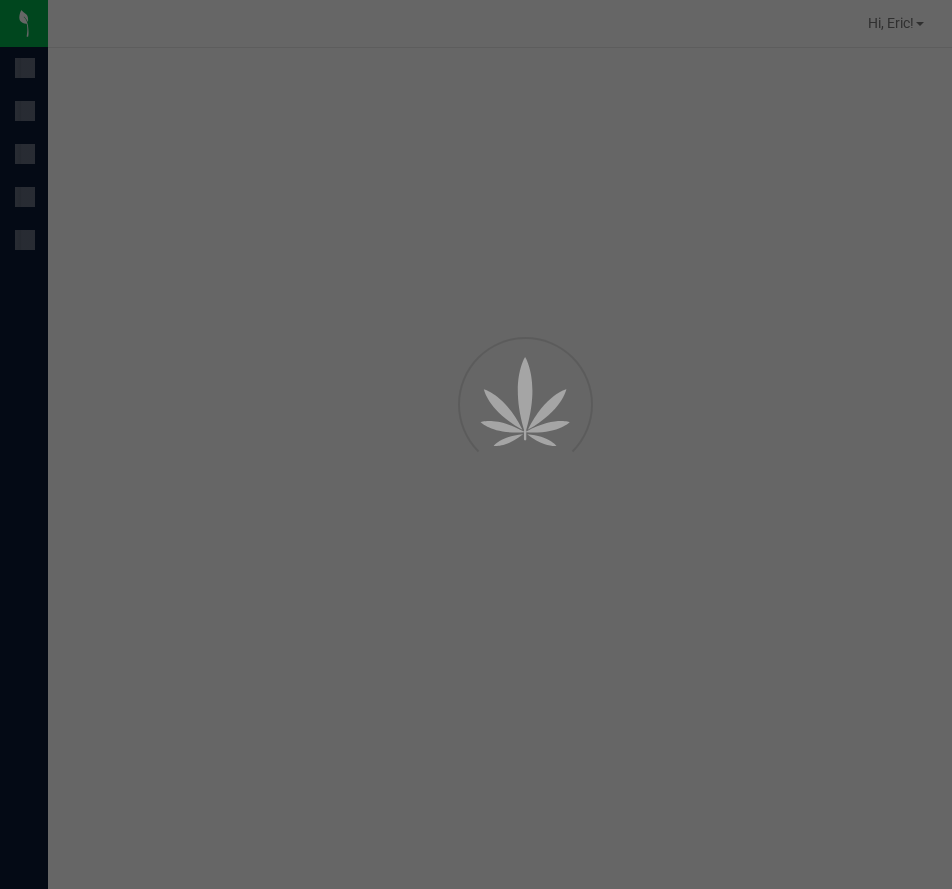 scroll, scrollTop: 0, scrollLeft: 0, axis: both 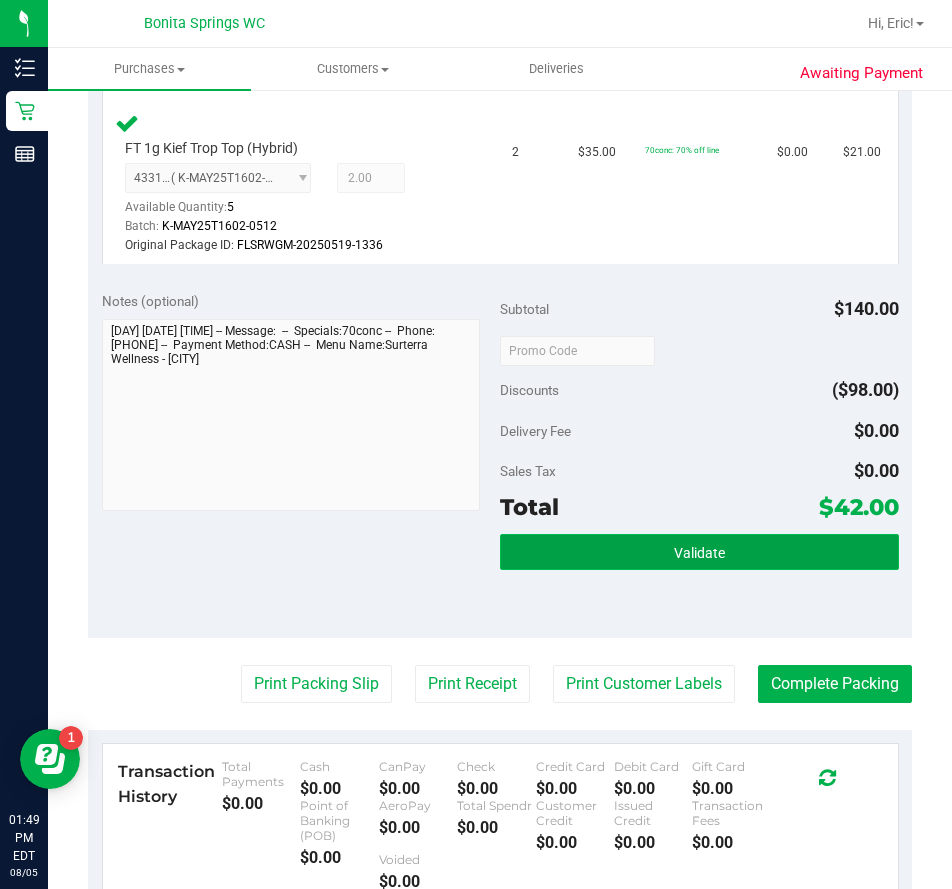 click on "Validate" at bounding box center (699, 552) 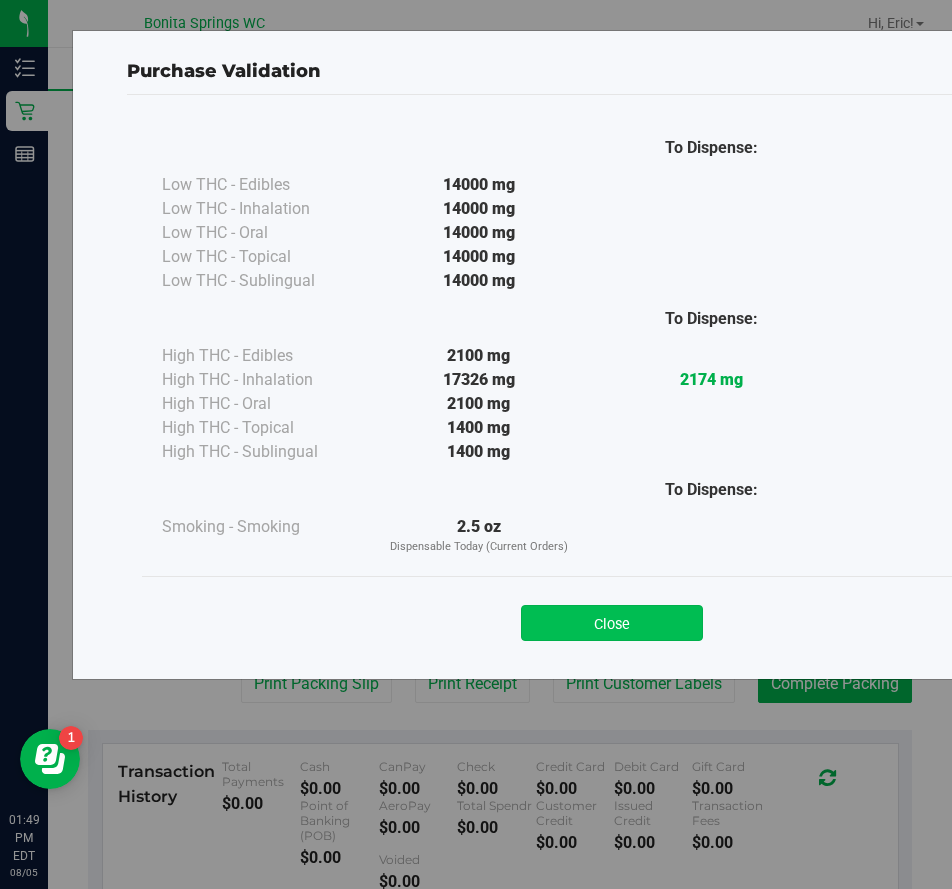 click on "Close" at bounding box center [612, 623] 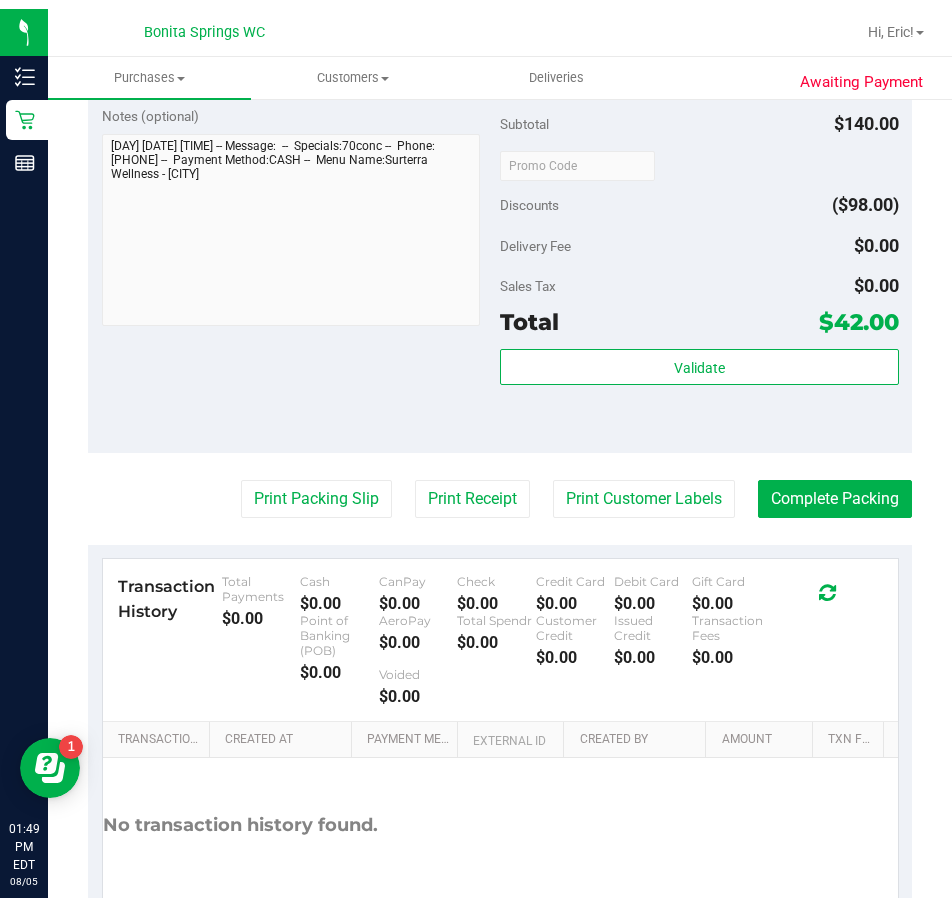 scroll, scrollTop: 1000, scrollLeft: 0, axis: vertical 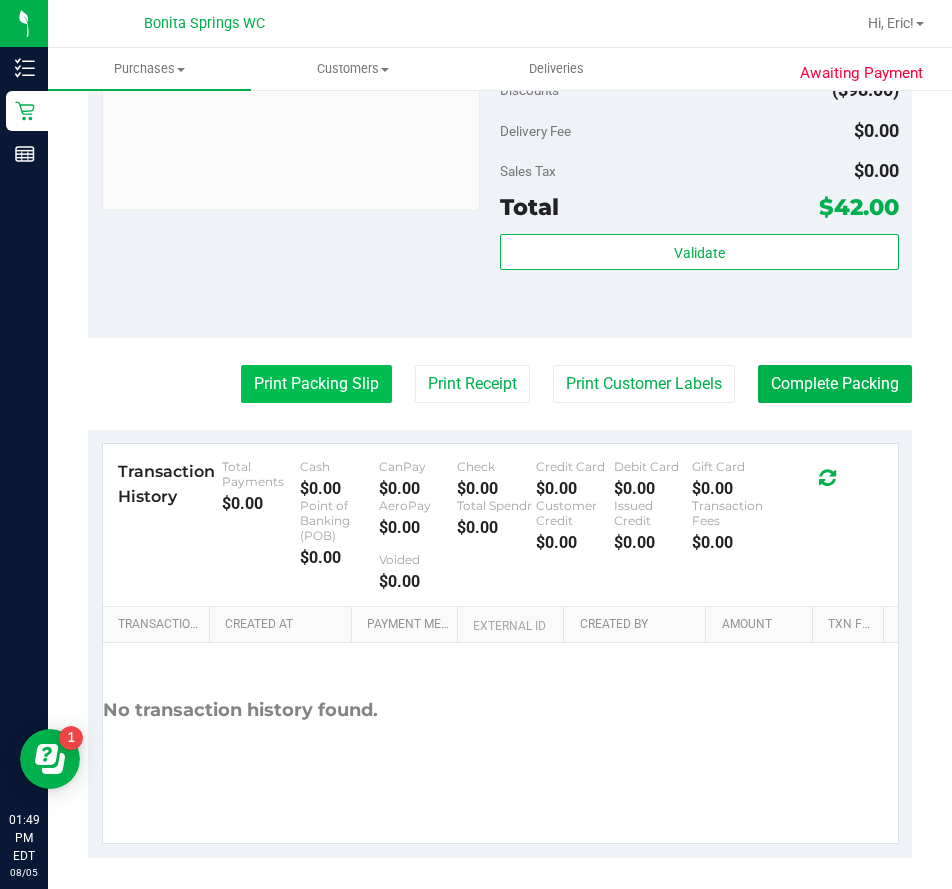 click on "Print Packing Slip" at bounding box center (316, 384) 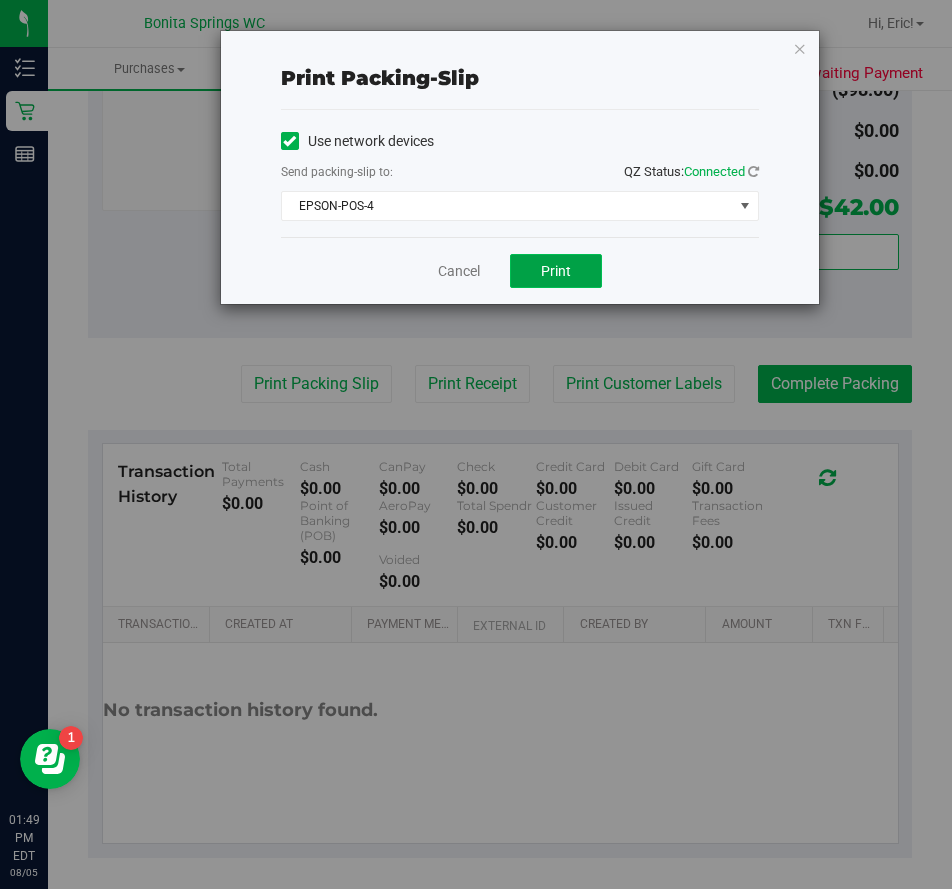 click on "Print" at bounding box center (556, 271) 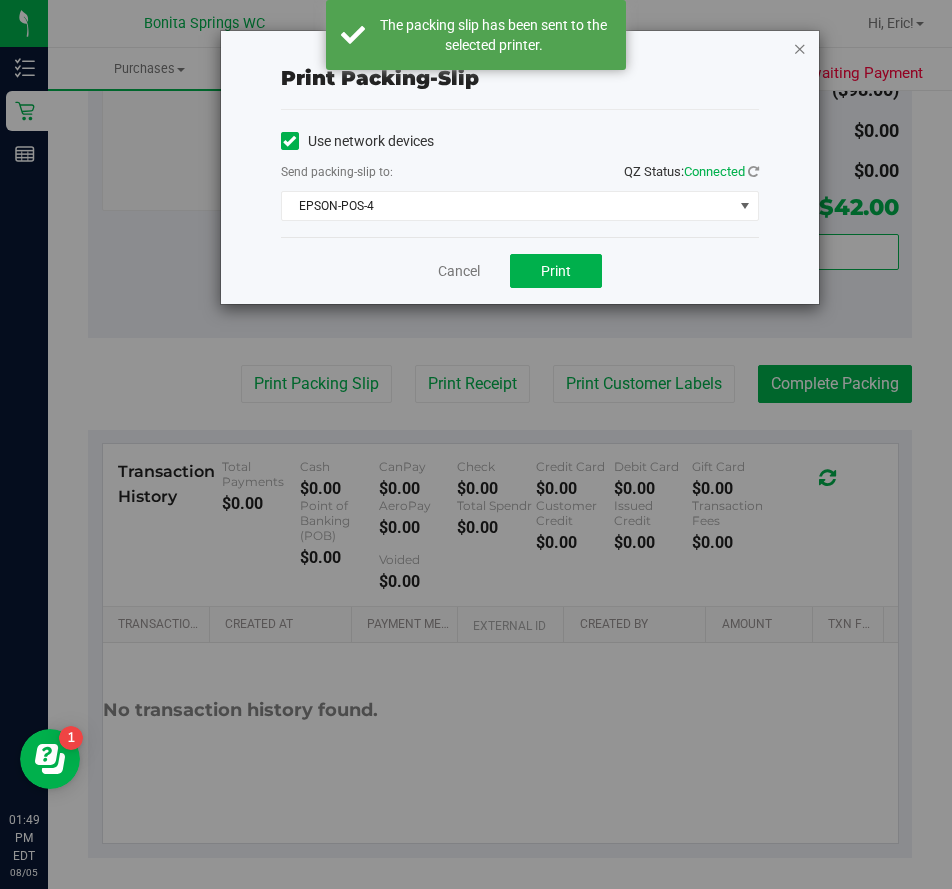 click at bounding box center [800, 48] 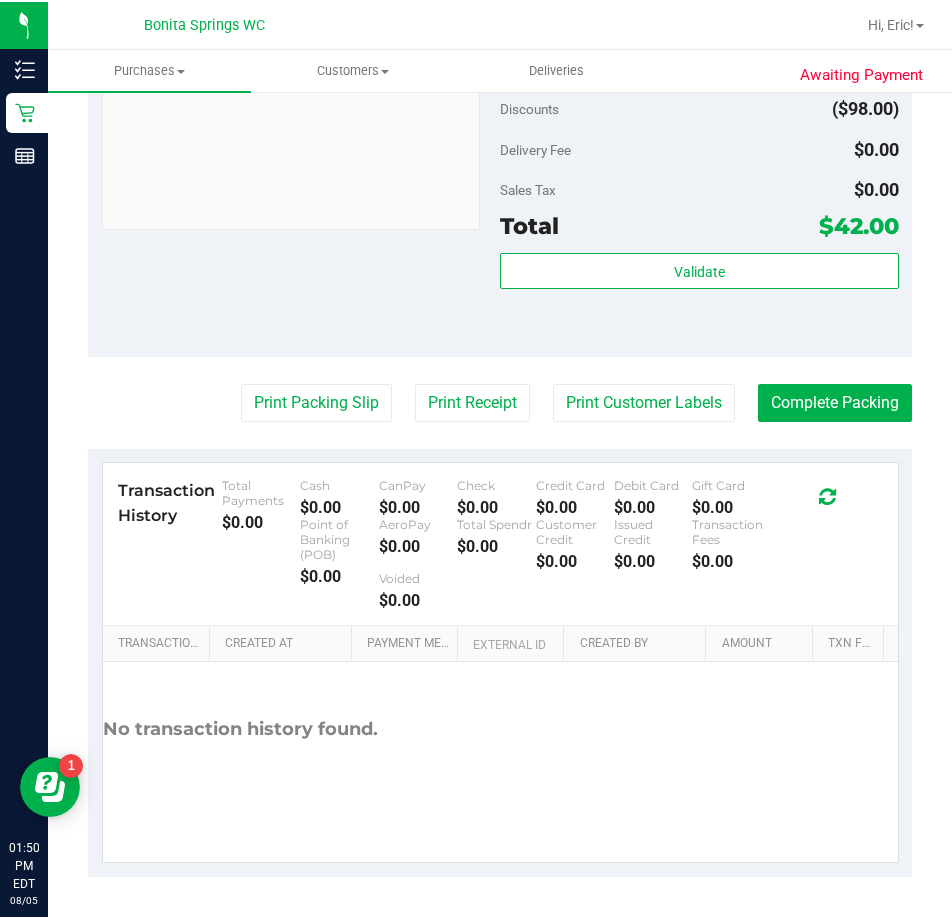 scroll, scrollTop: 980, scrollLeft: 0, axis: vertical 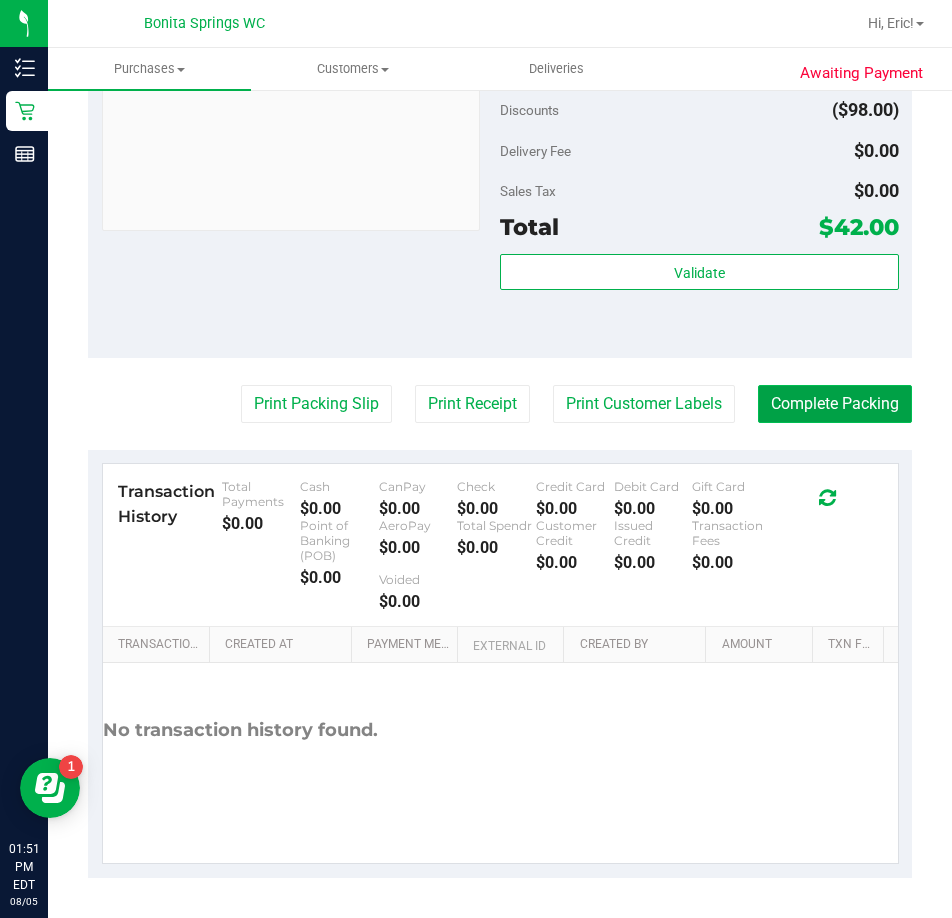 click on "Complete Packing" at bounding box center (835, 404) 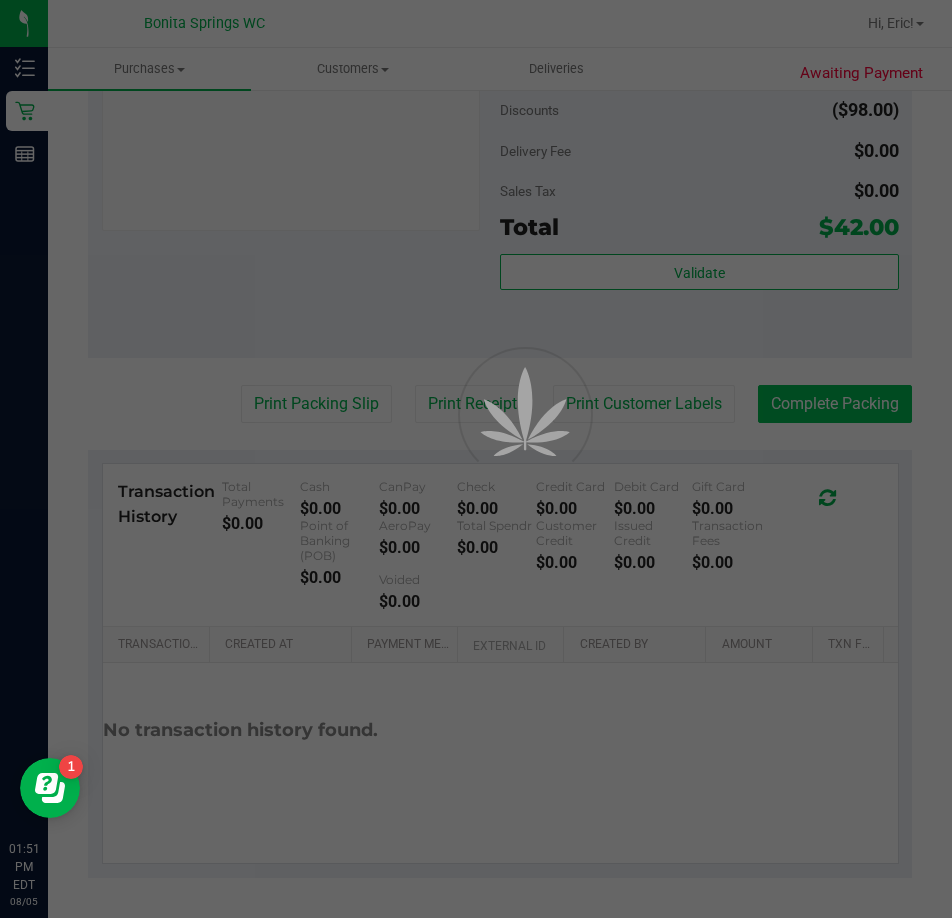 scroll, scrollTop: 0, scrollLeft: 0, axis: both 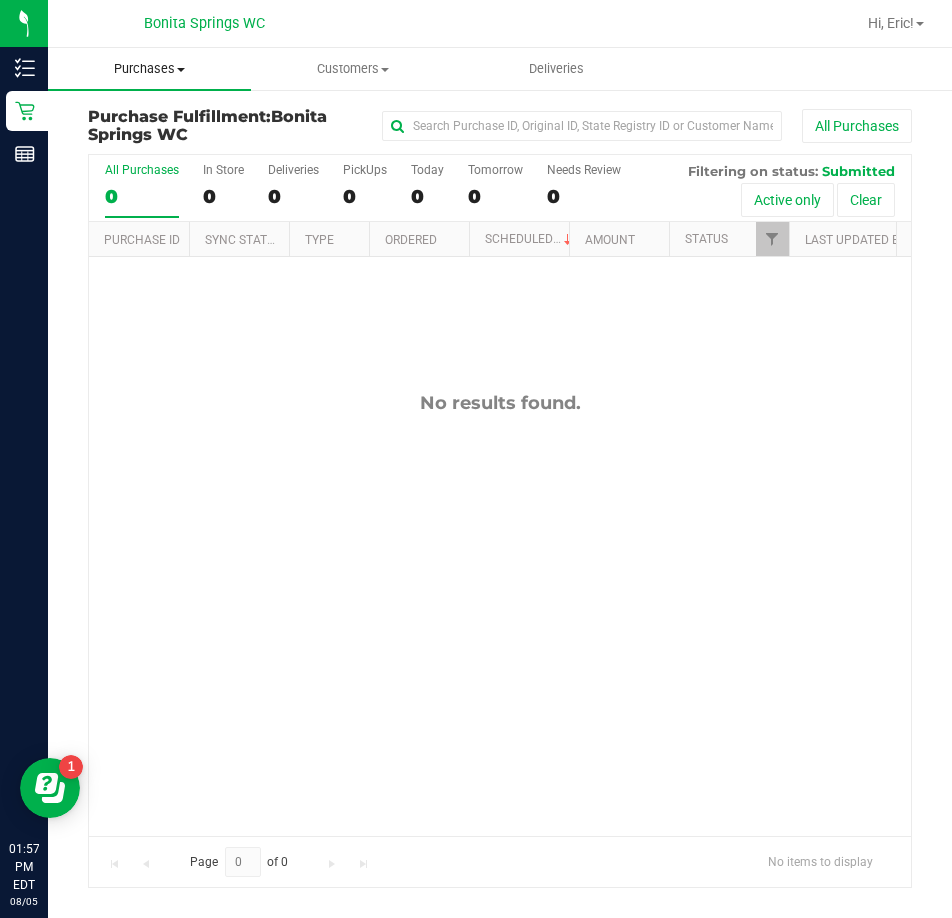 click on "Purchases" at bounding box center [149, 69] 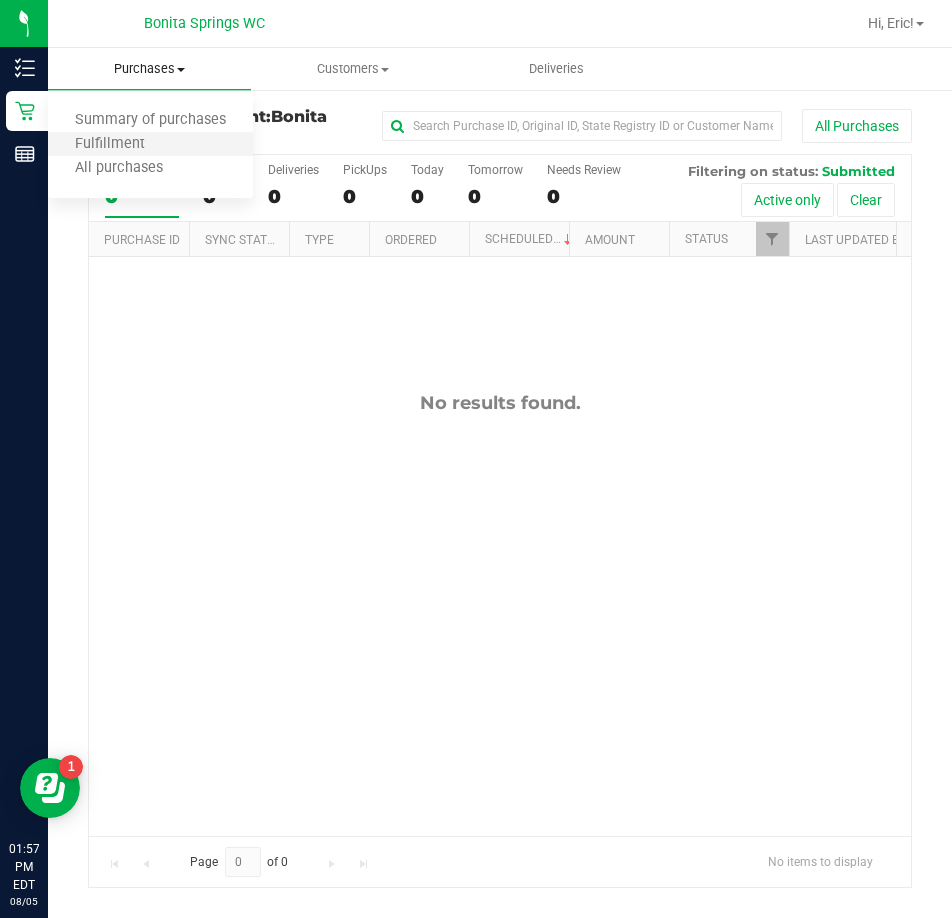 click on "Fulfillment" at bounding box center (150, 145) 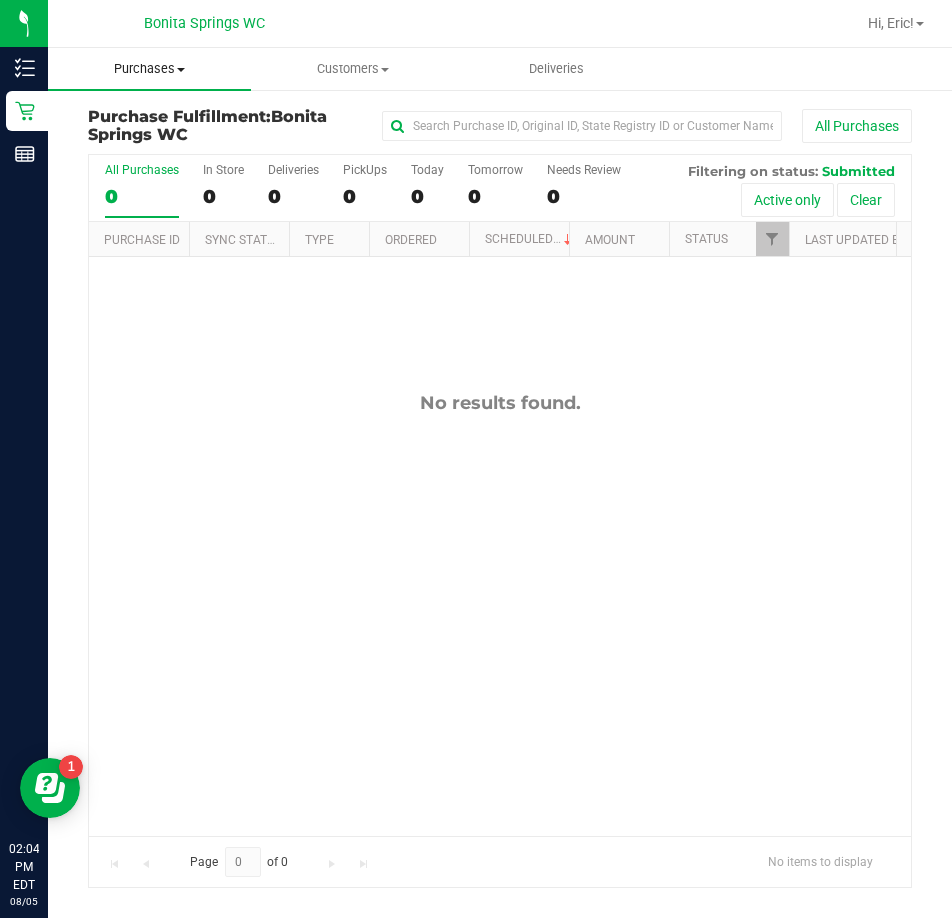 click on "Purchases" at bounding box center [149, 69] 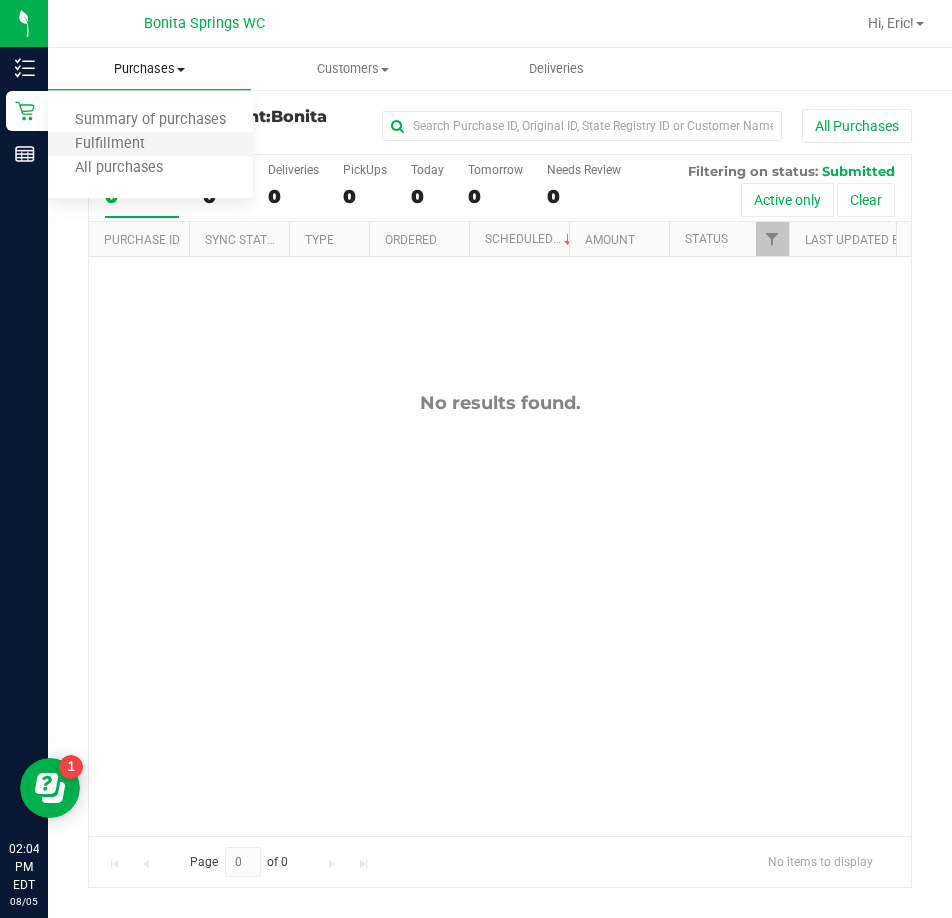 click on "Fulfillment" at bounding box center [150, 145] 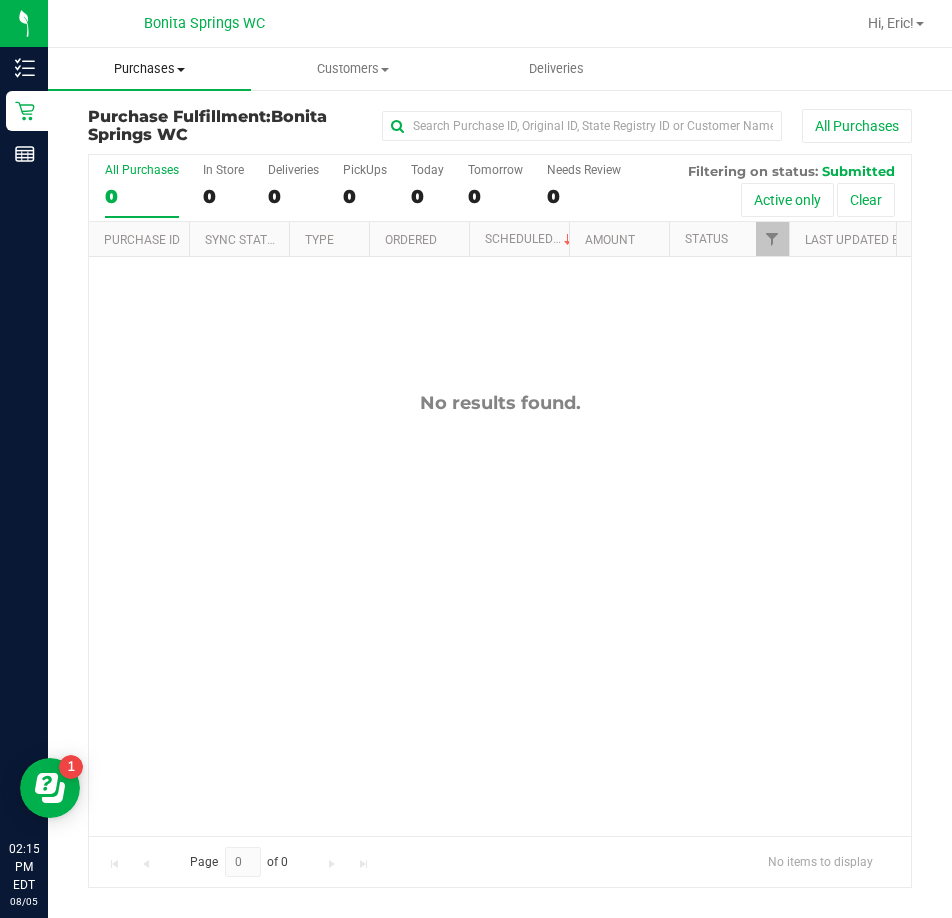 click on "Purchases" at bounding box center (149, 69) 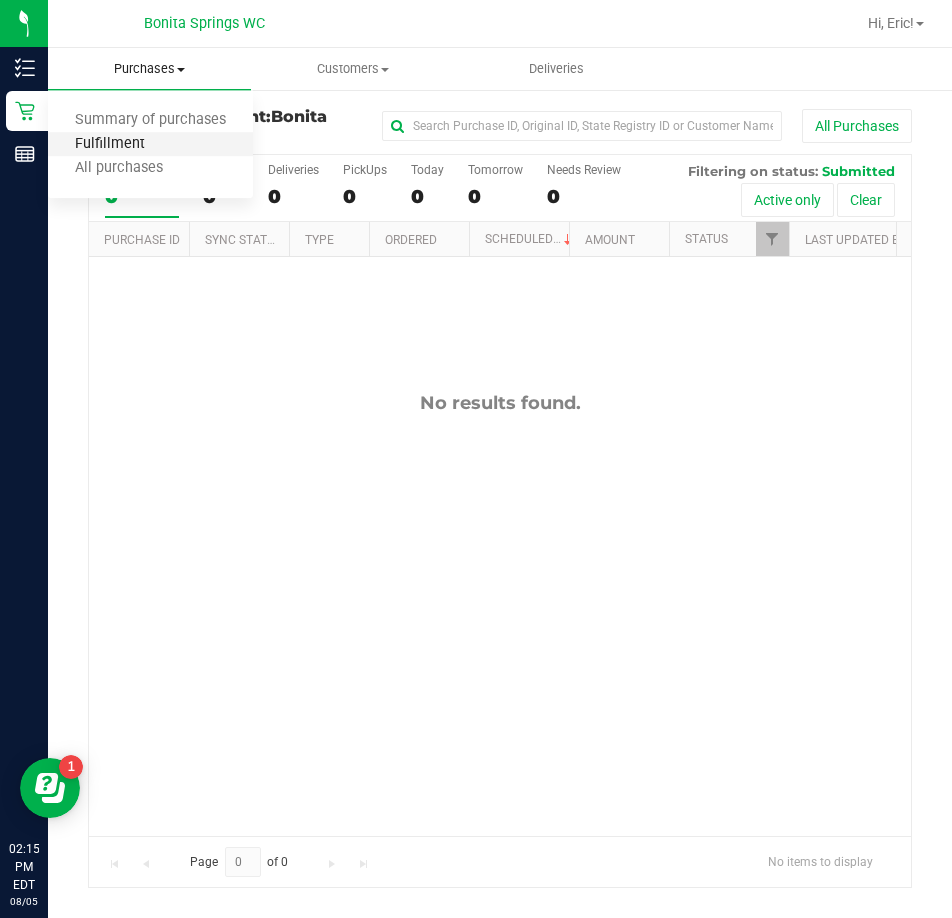 click on "Fulfillment" at bounding box center [110, 144] 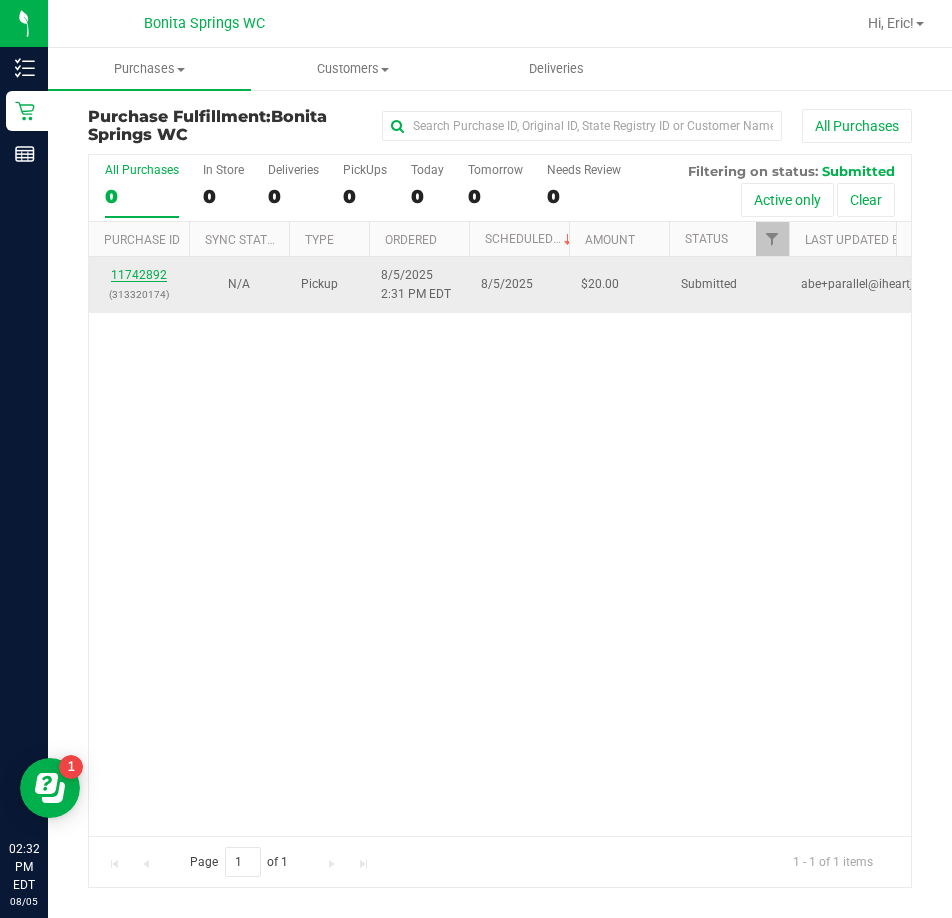 click on "11742892" at bounding box center [139, 275] 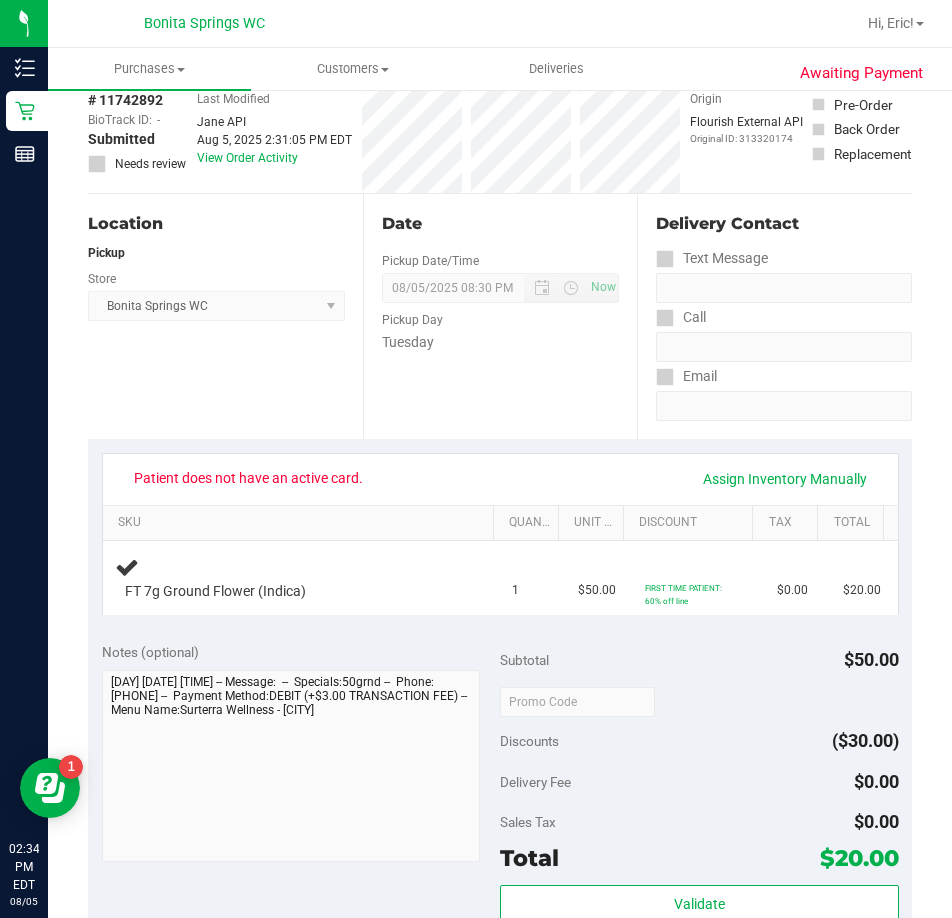 scroll, scrollTop: 0, scrollLeft: 0, axis: both 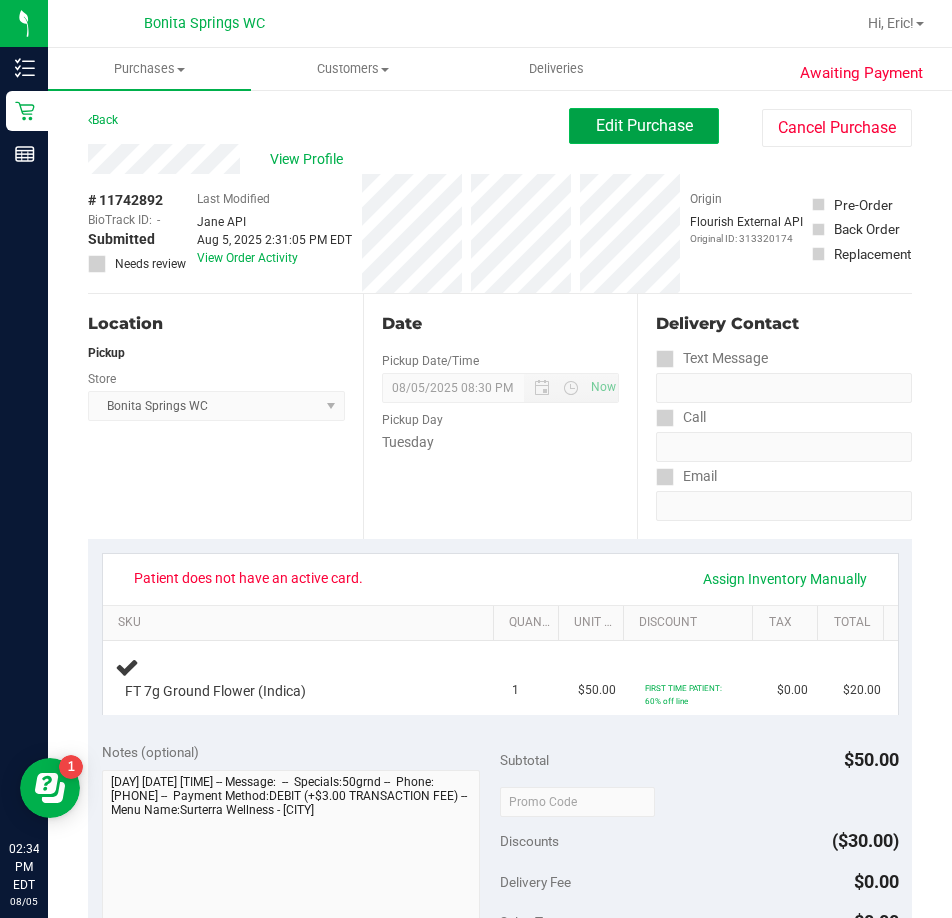 click on "Edit Purchase" at bounding box center [644, 125] 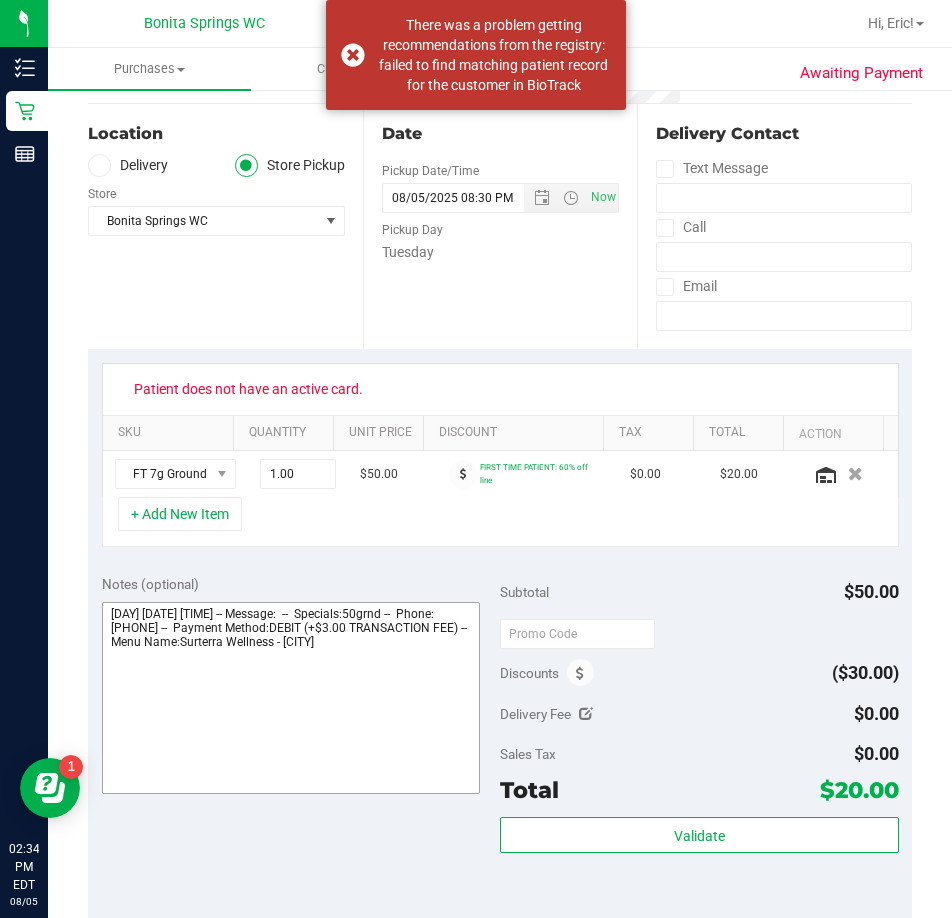 scroll, scrollTop: 300, scrollLeft: 0, axis: vertical 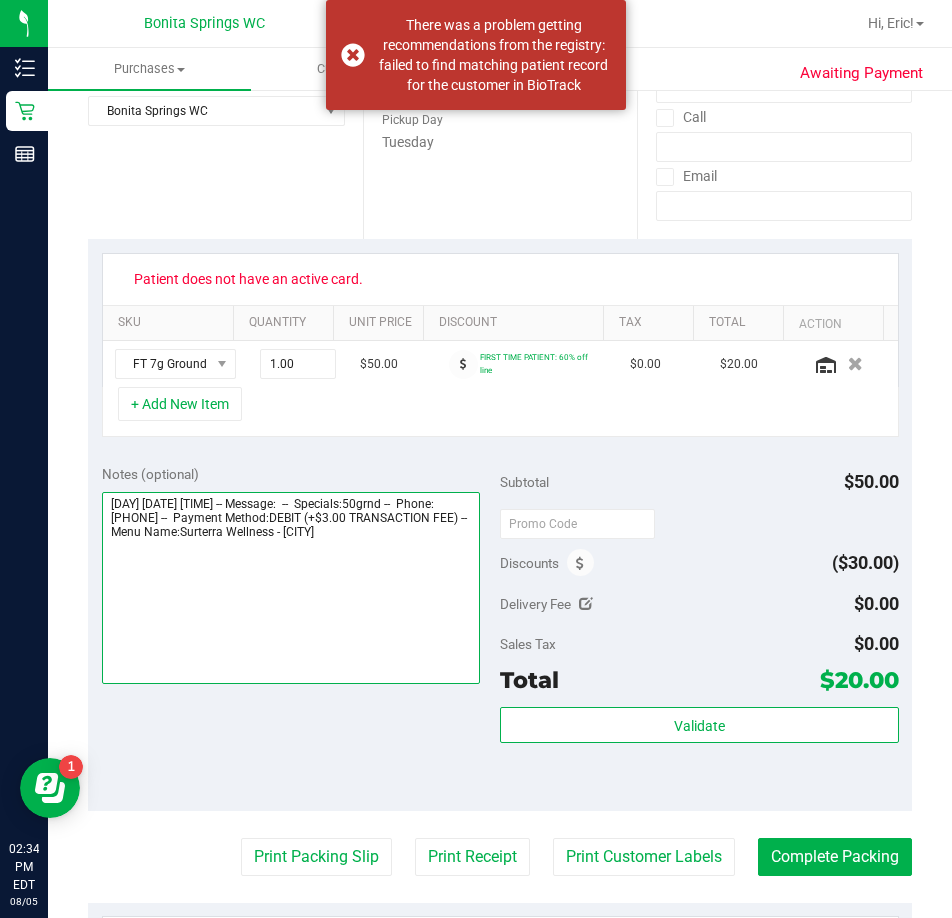 click at bounding box center (291, 588) 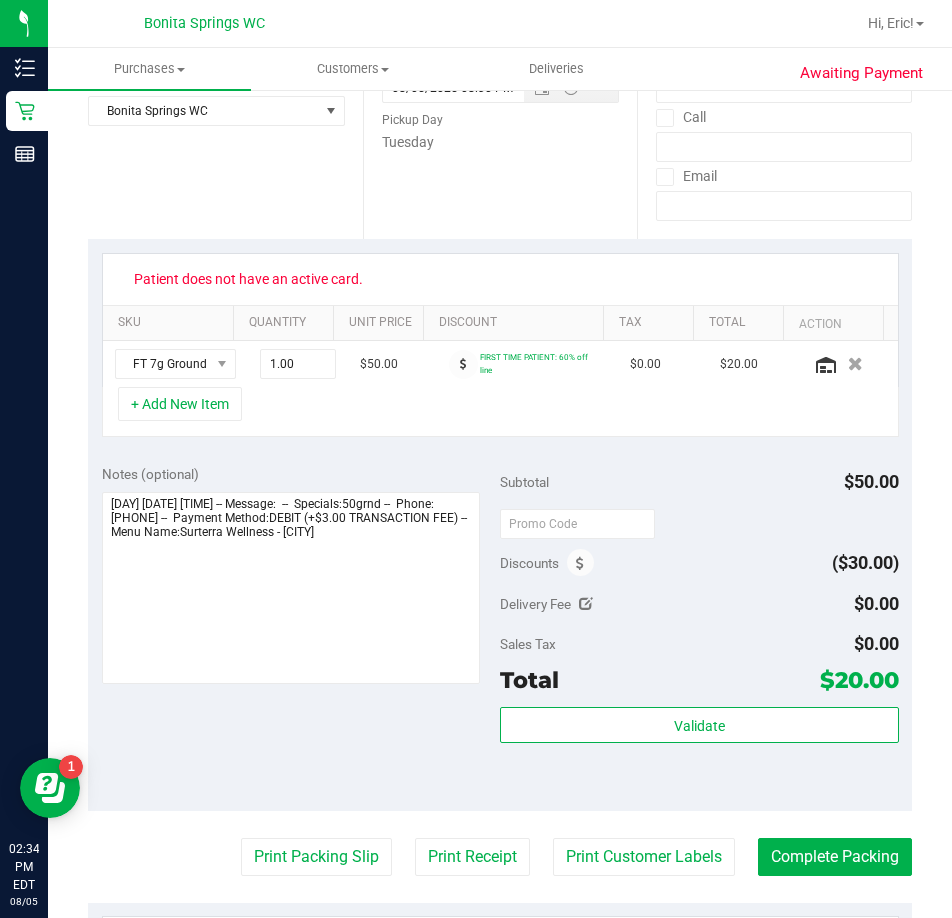 click on "Patient does not have an active card." at bounding box center (248, 279) 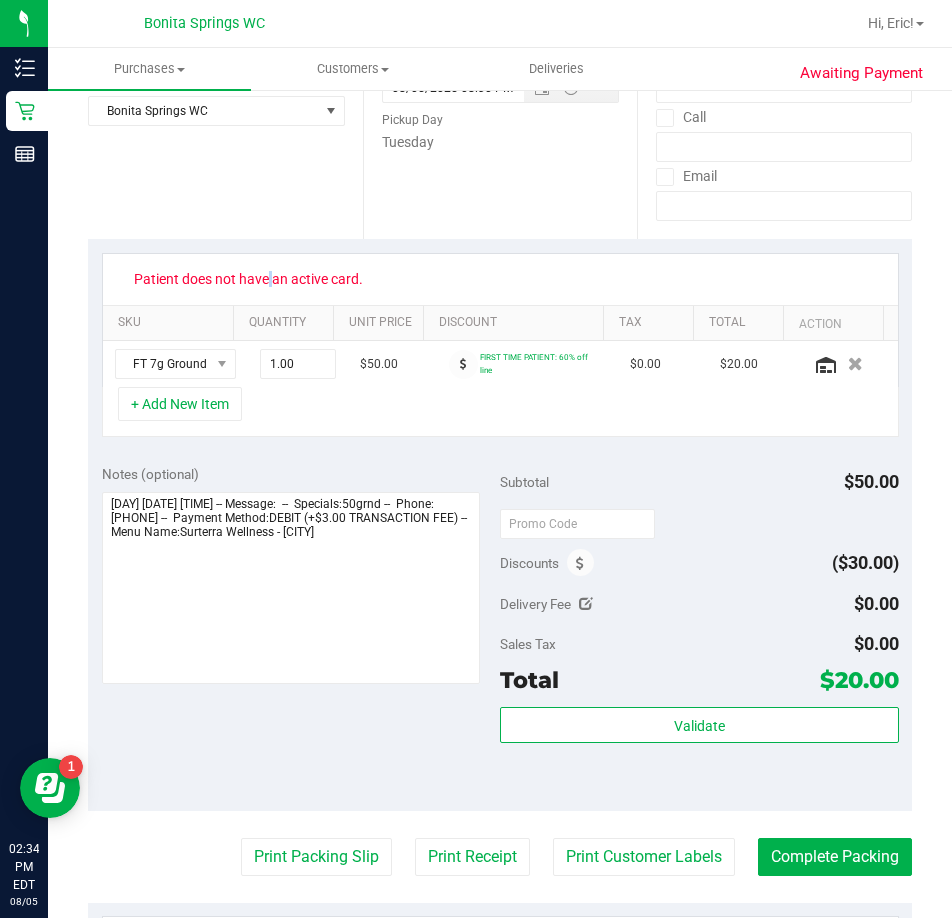 click on "Patient does not have an active card." at bounding box center [248, 279] 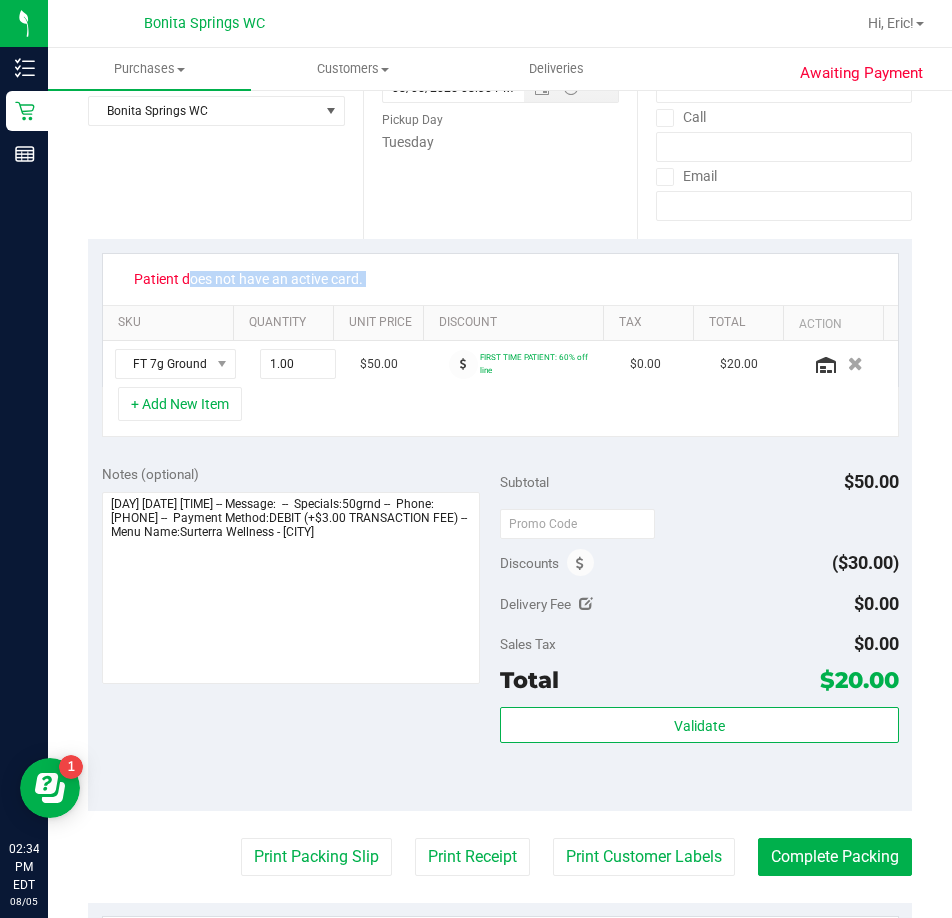 click on "Patient does not have an active card." at bounding box center [248, 279] 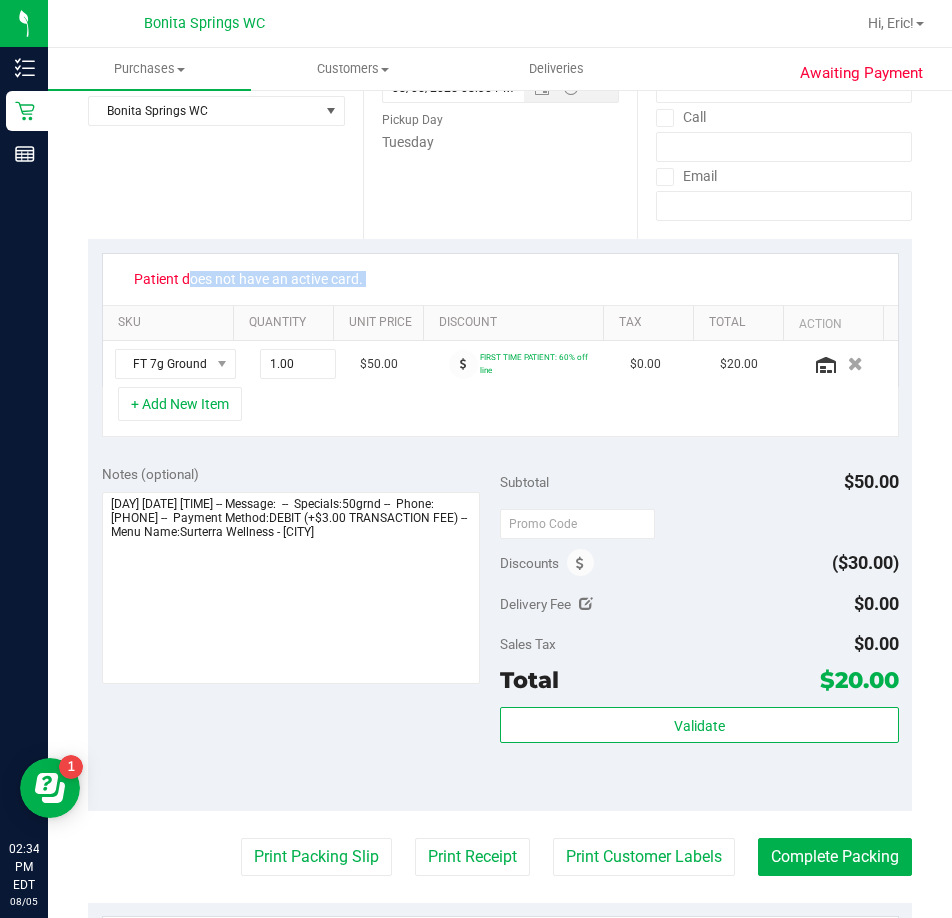 copy on "Patient does not have an active card." 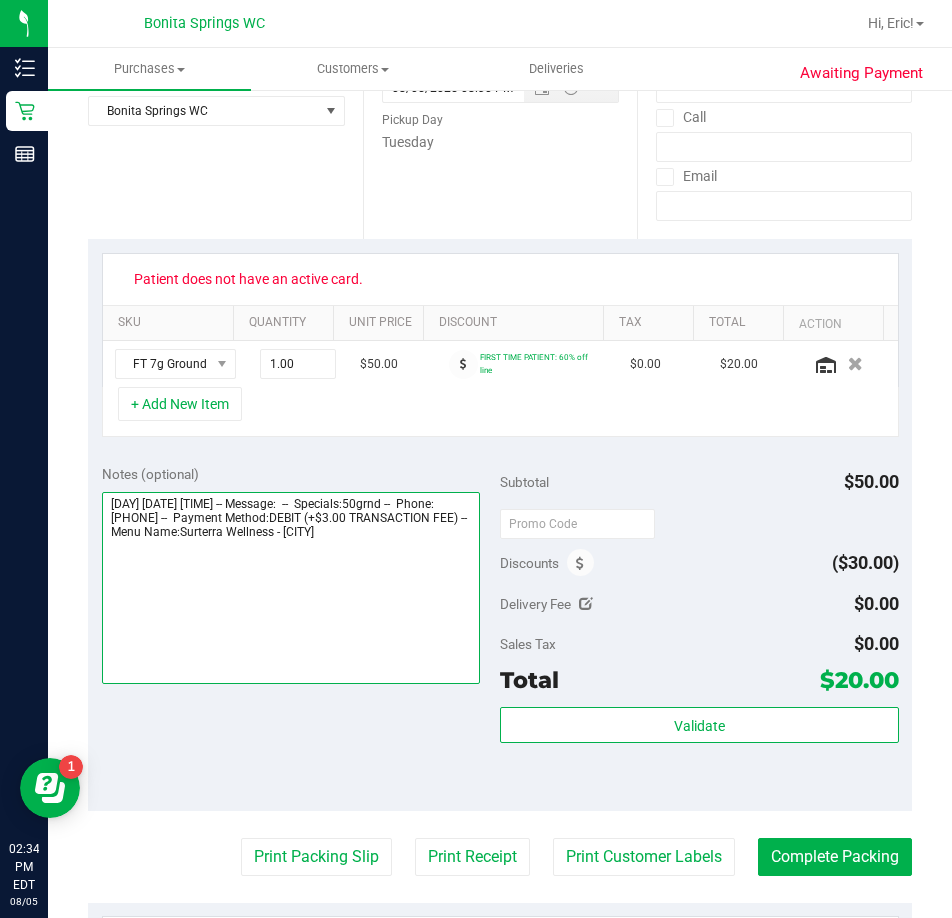 click at bounding box center (291, 588) 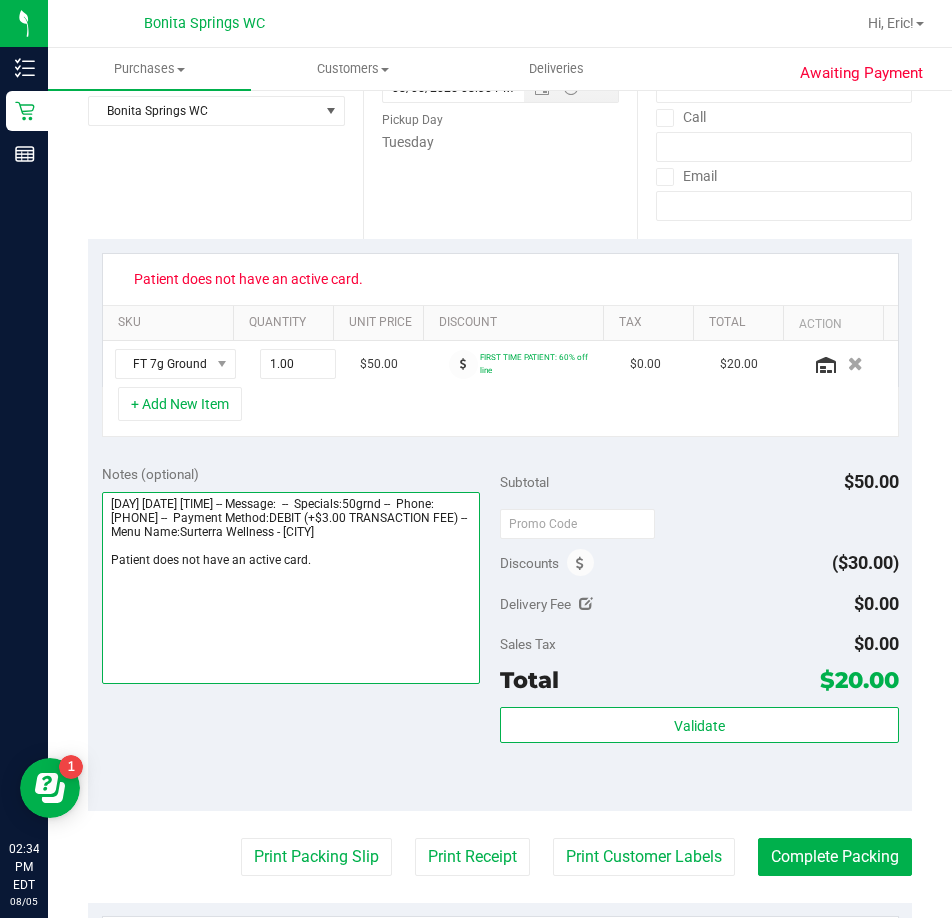 click at bounding box center [291, 588] 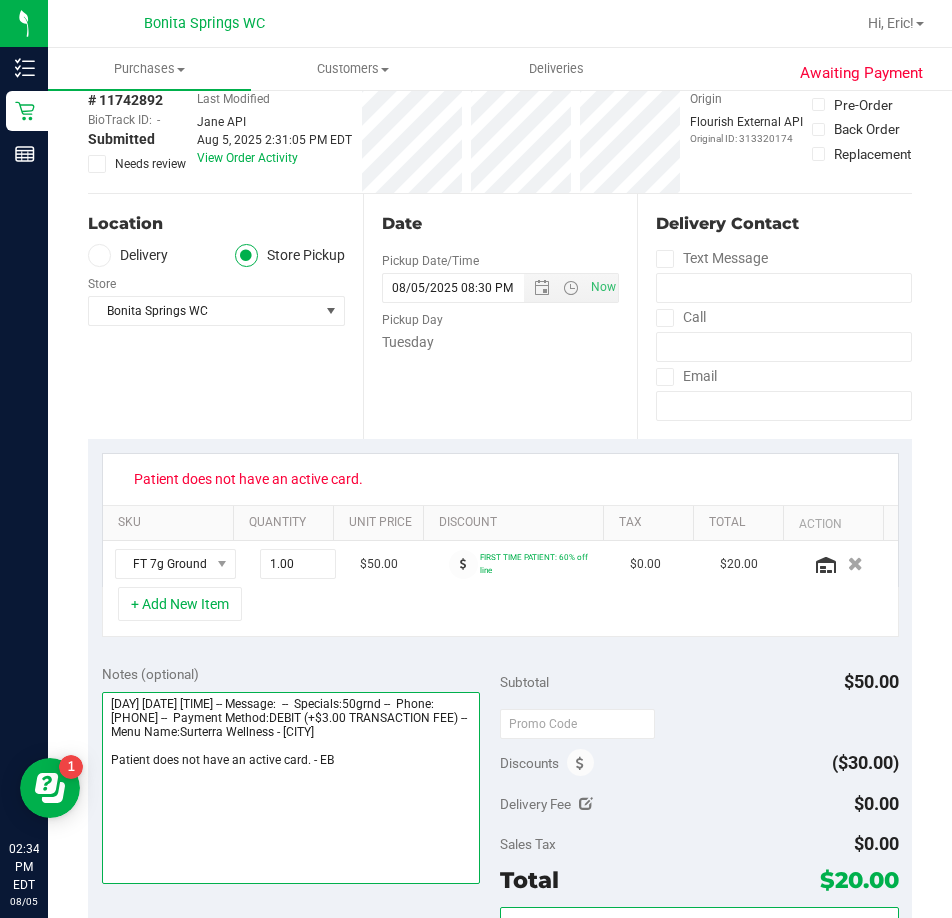 scroll, scrollTop: 0, scrollLeft: 0, axis: both 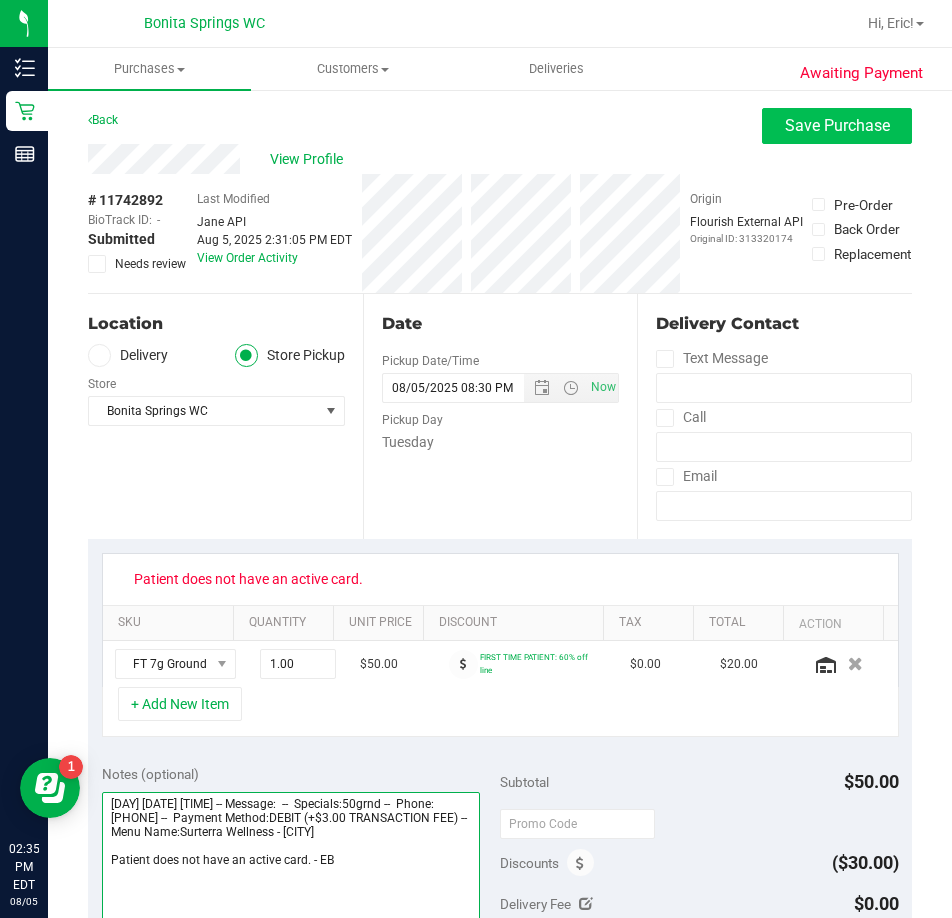 type on "Tuesday 08/05/2025 09:00-20:30 -- Message:  --  Specials:50grnd --  Phone:2392275105 --  Payment Method:DEBIT (+$3.00 TRANSACTION FEE) --  Menu Name:Surterra Wellness - Bonita Springs
Patient does not have an active card. - EB" 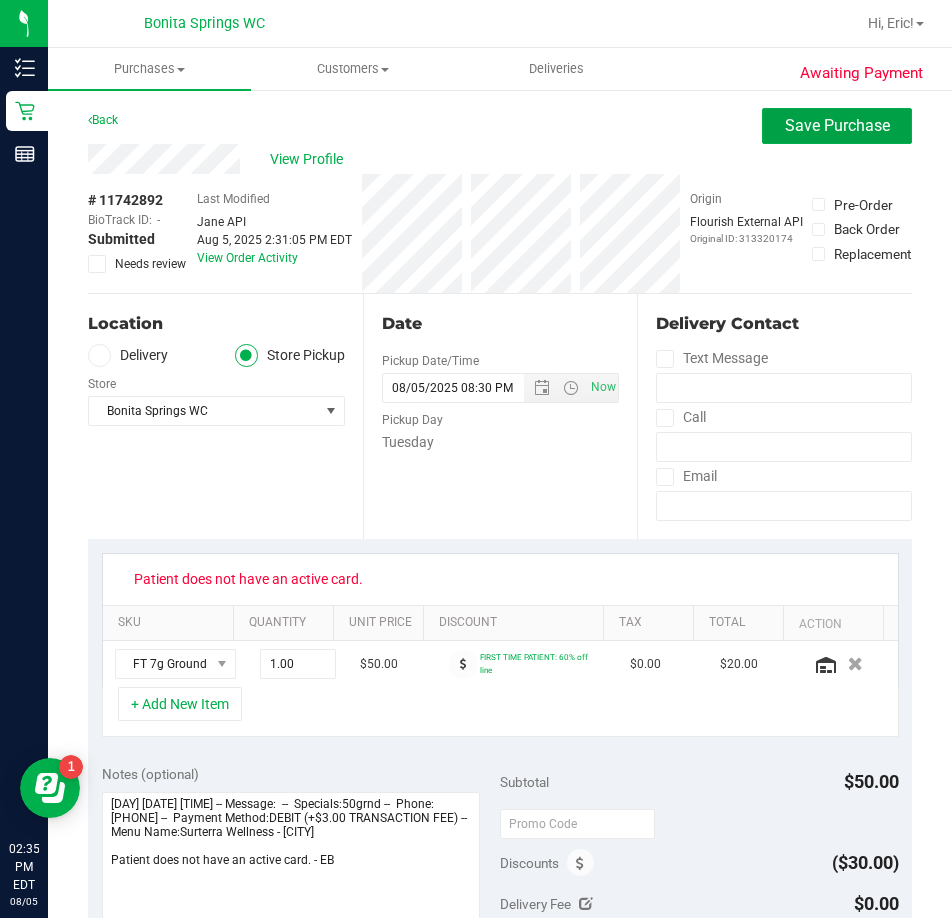 drag, startPoint x: 833, startPoint y: 112, endPoint x: 291, endPoint y: 185, distance: 546.894 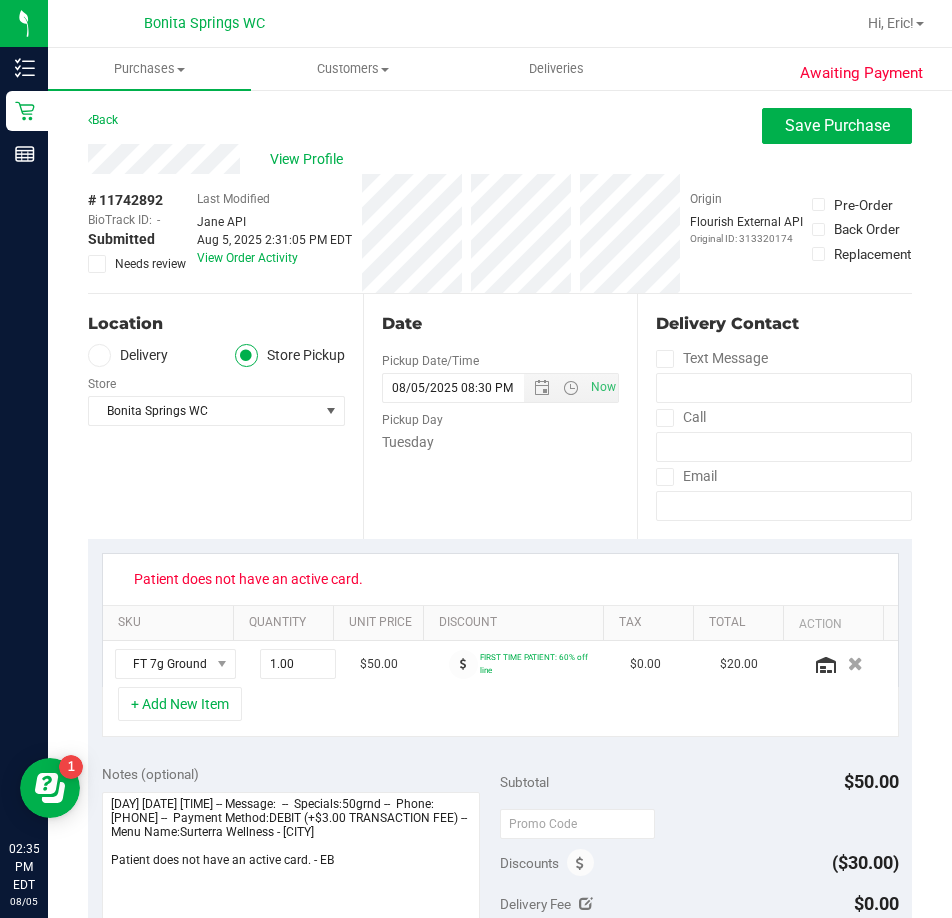 click on "# 11742892
BioTrack ID:
-
Submitted
Needs review" at bounding box center [138, 231] 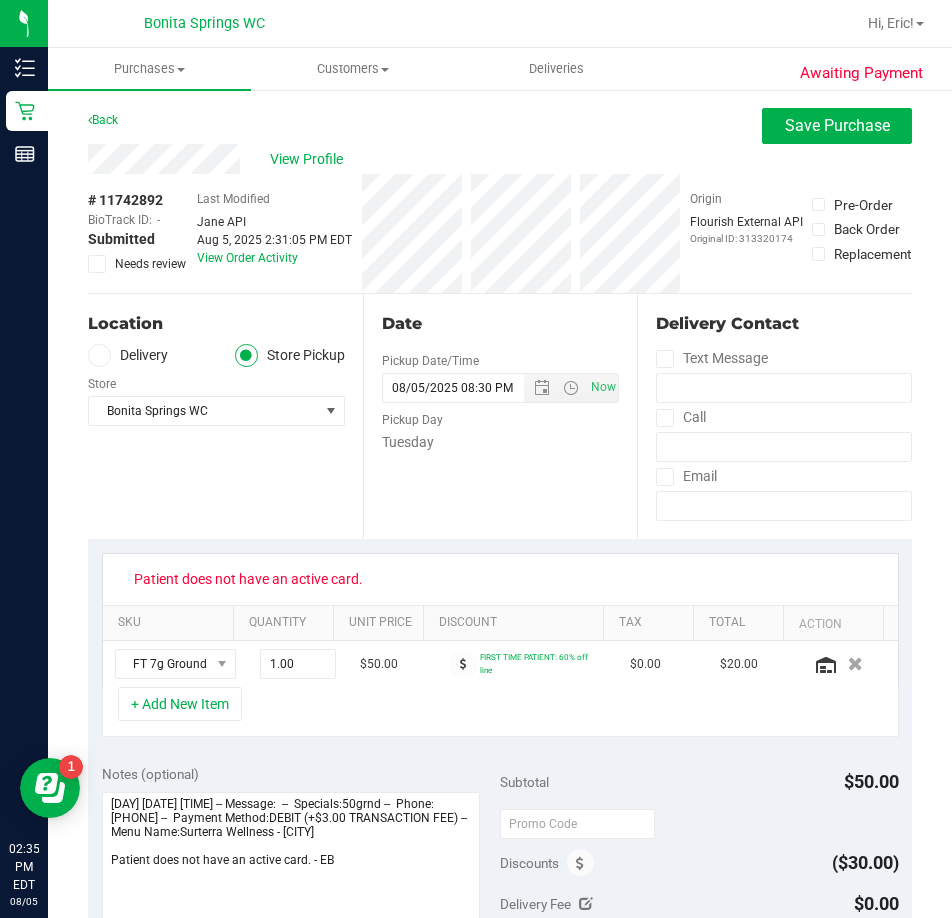 click at bounding box center (97, 264) 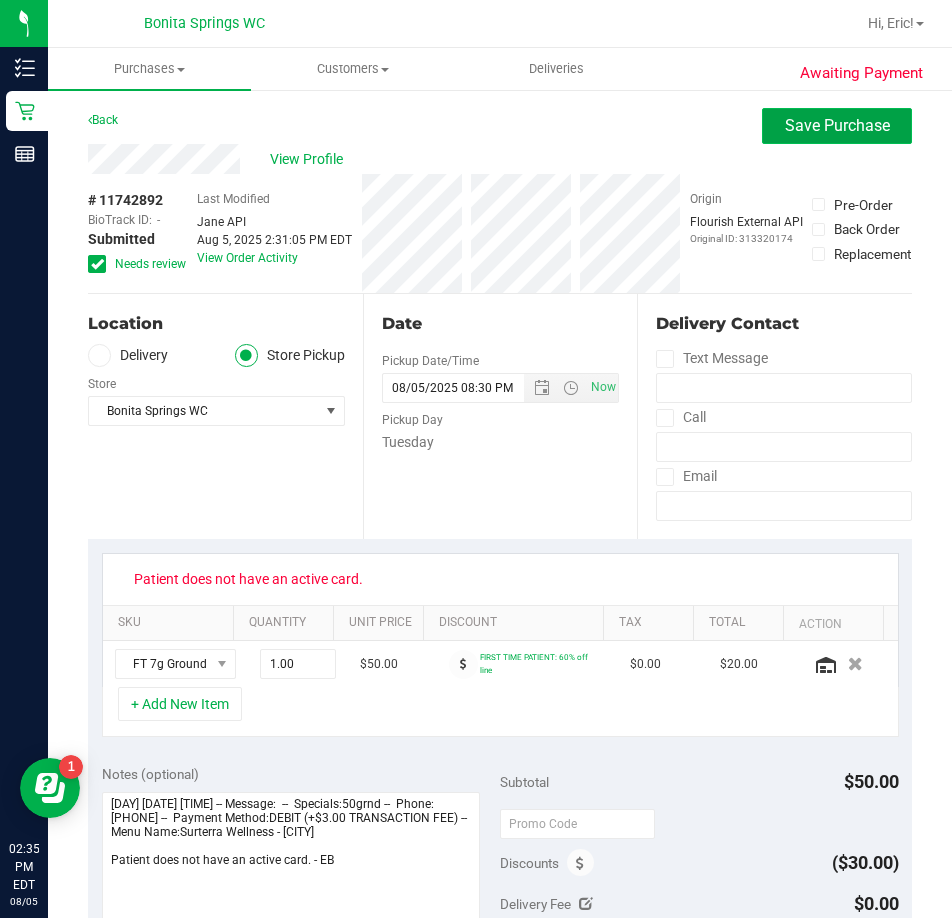click on "Save Purchase" at bounding box center [837, 126] 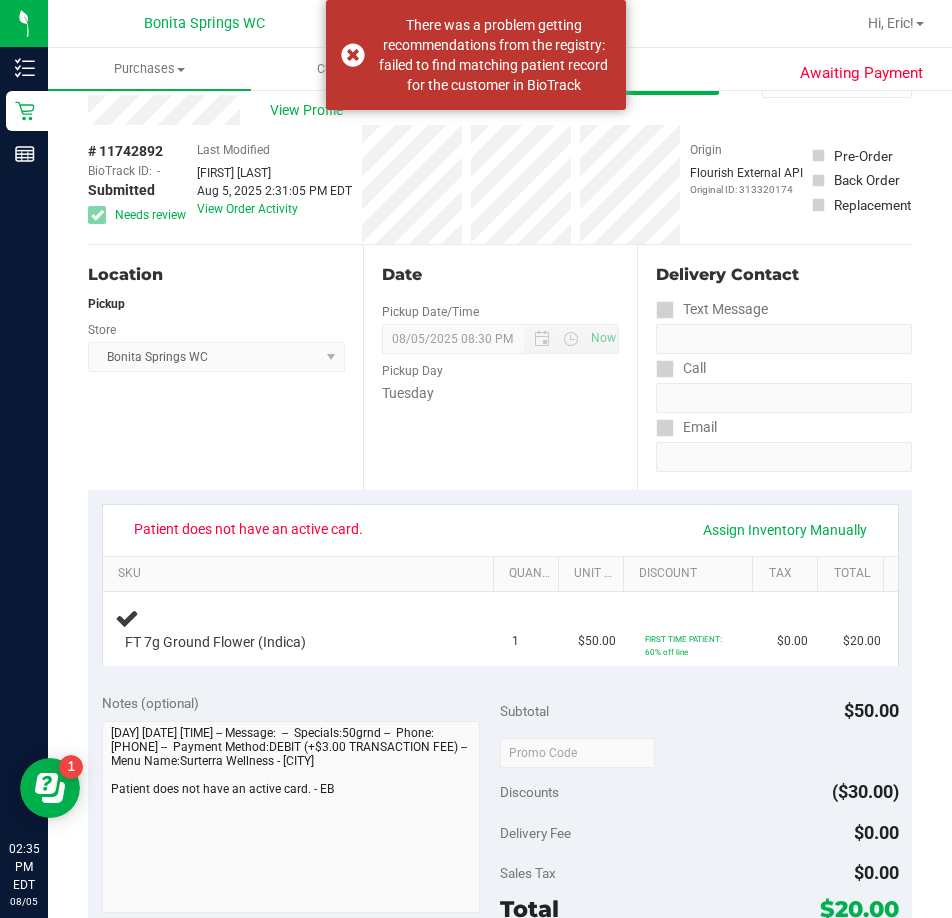 scroll, scrollTop: 0, scrollLeft: 0, axis: both 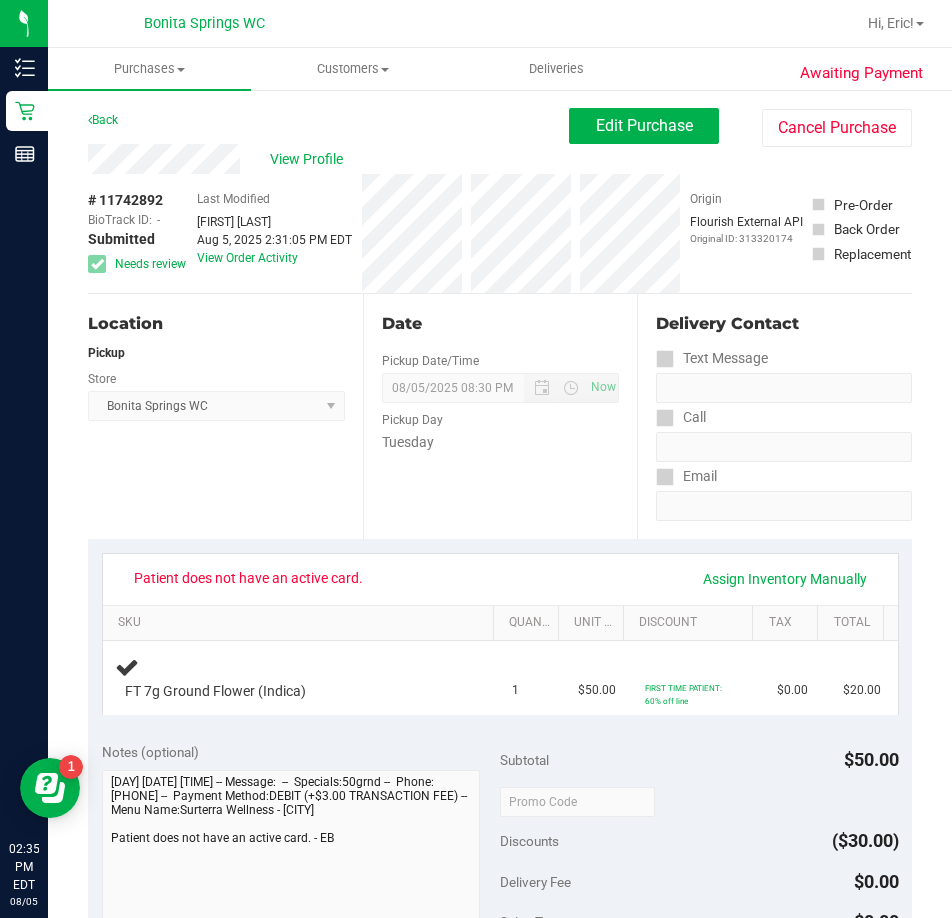 click on "Back" at bounding box center [103, 120] 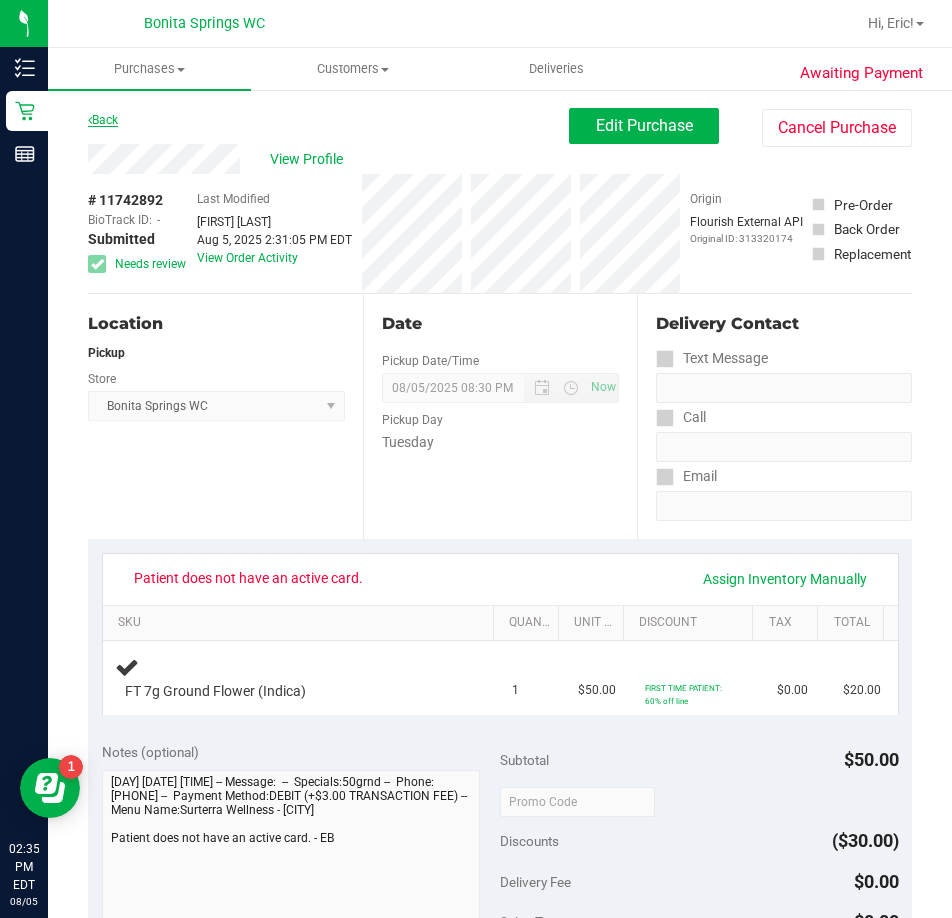 click on "Back" at bounding box center (103, 120) 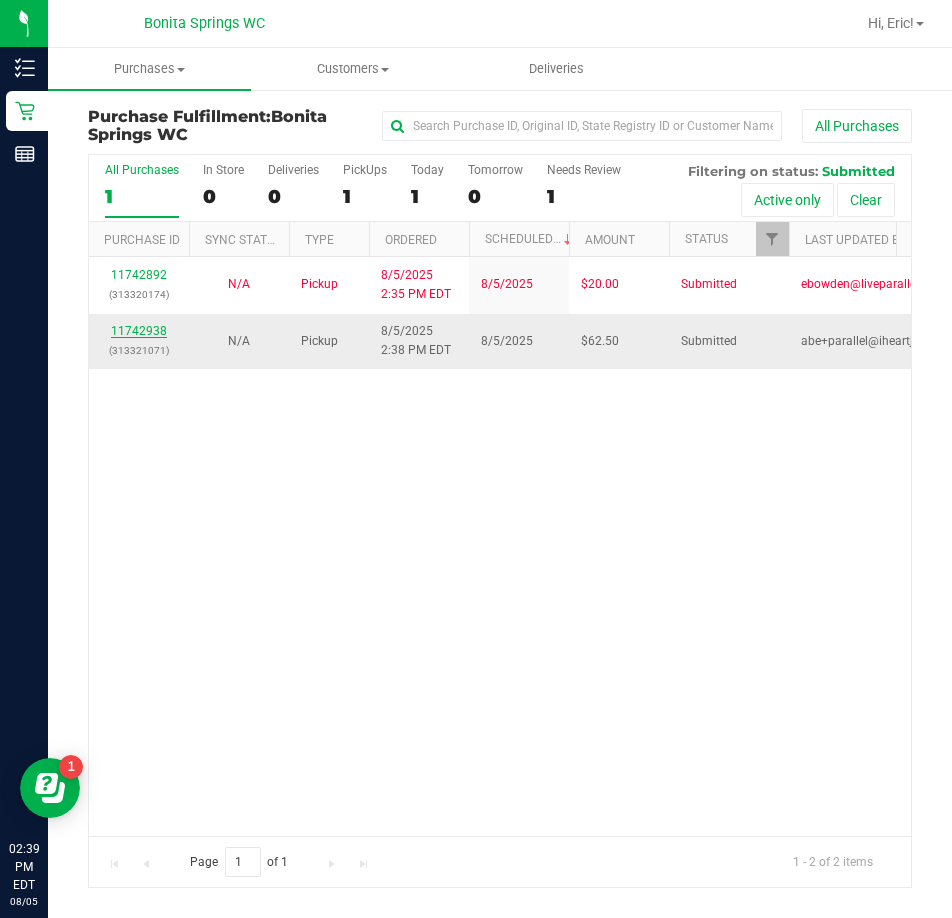 click on "11742938" at bounding box center [139, 331] 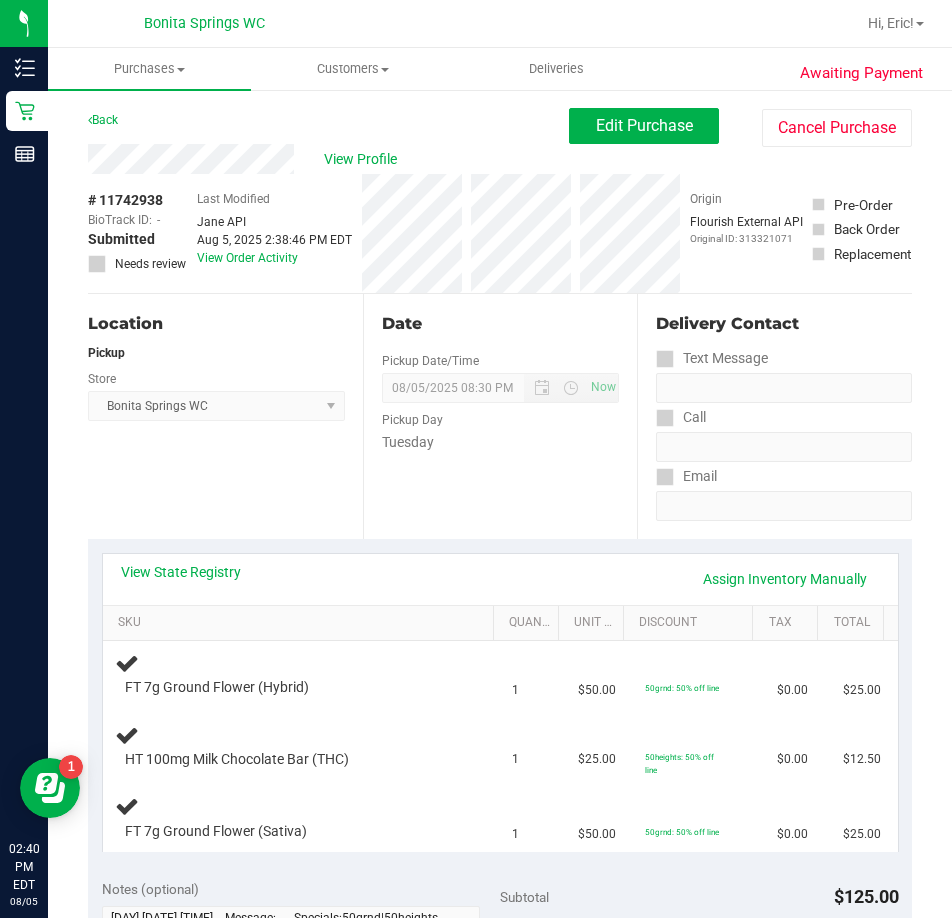 click on "Back" at bounding box center [103, 120] 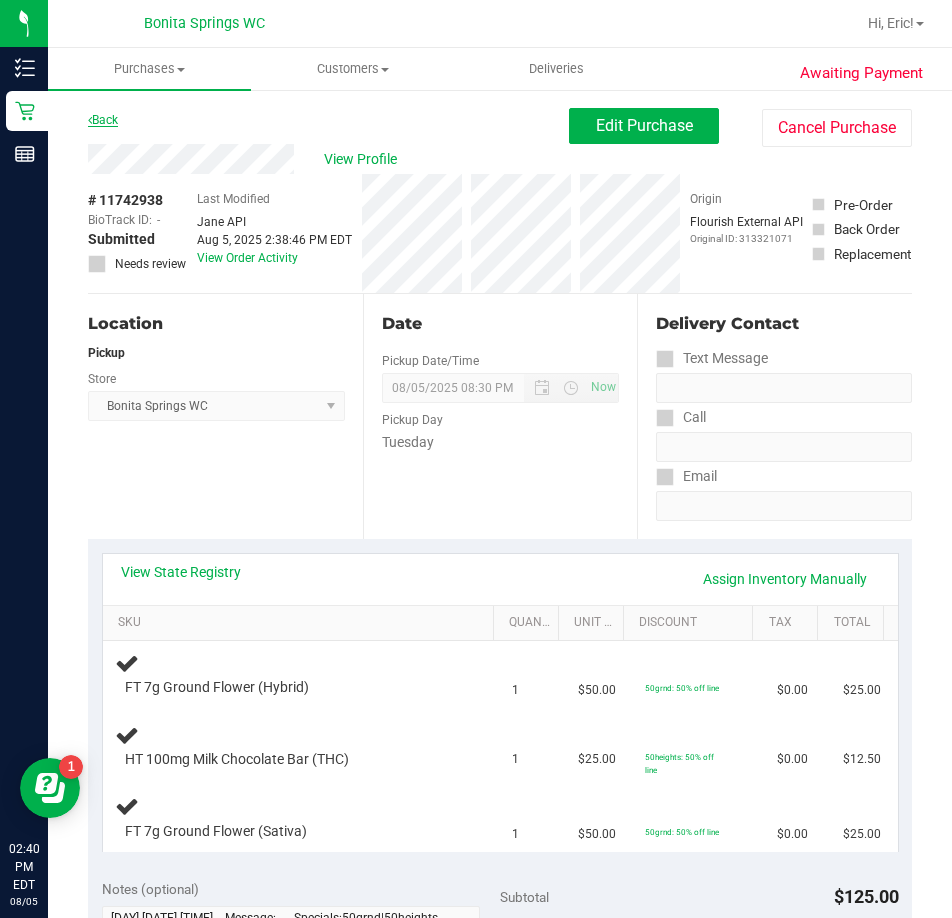 click on "Back" at bounding box center [103, 120] 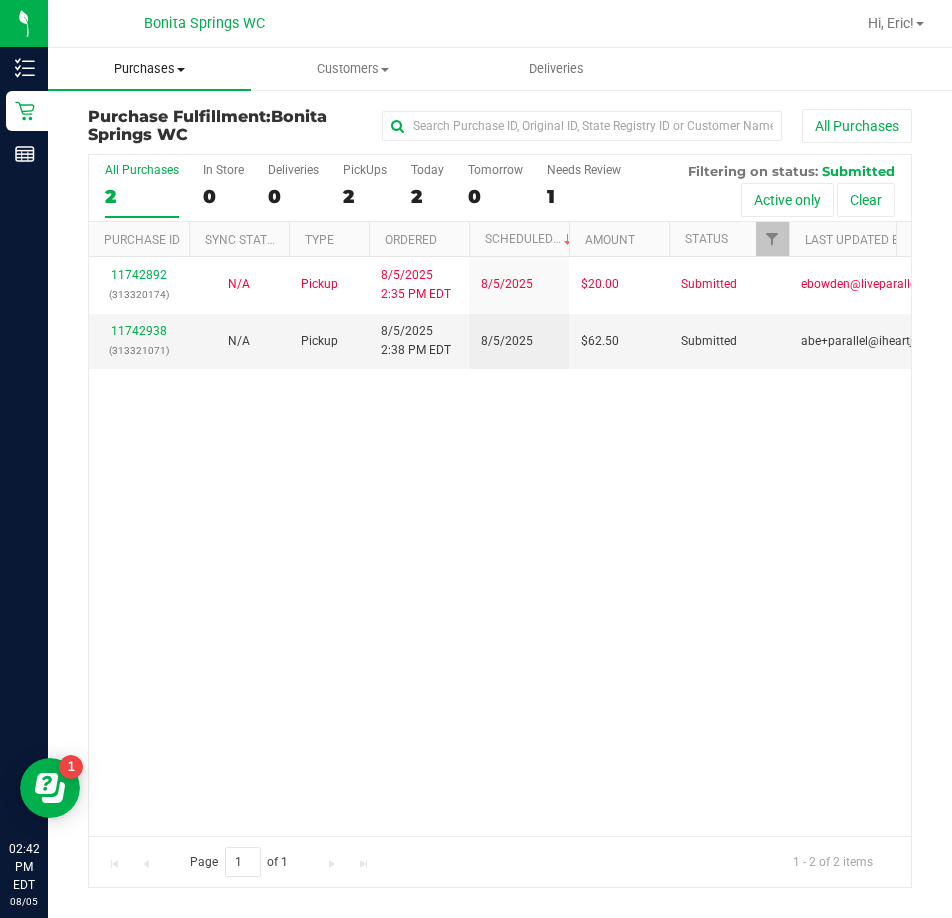 click on "Purchases" at bounding box center (149, 69) 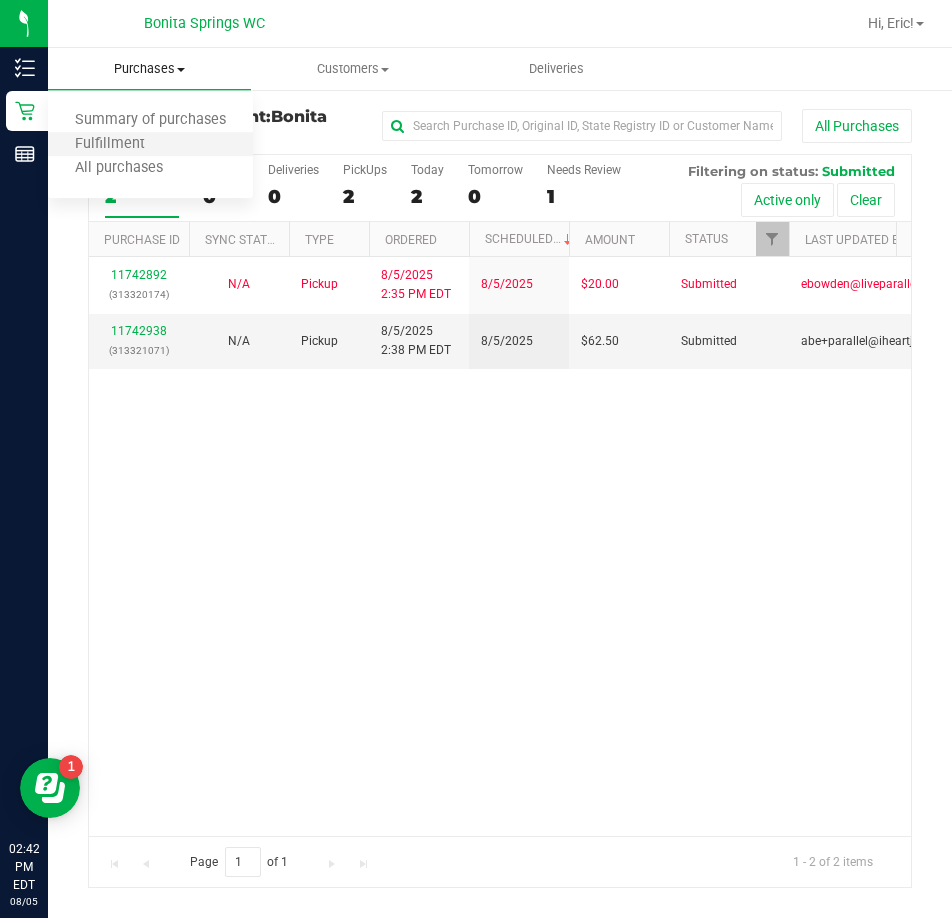 click on "Fulfillment" at bounding box center (150, 145) 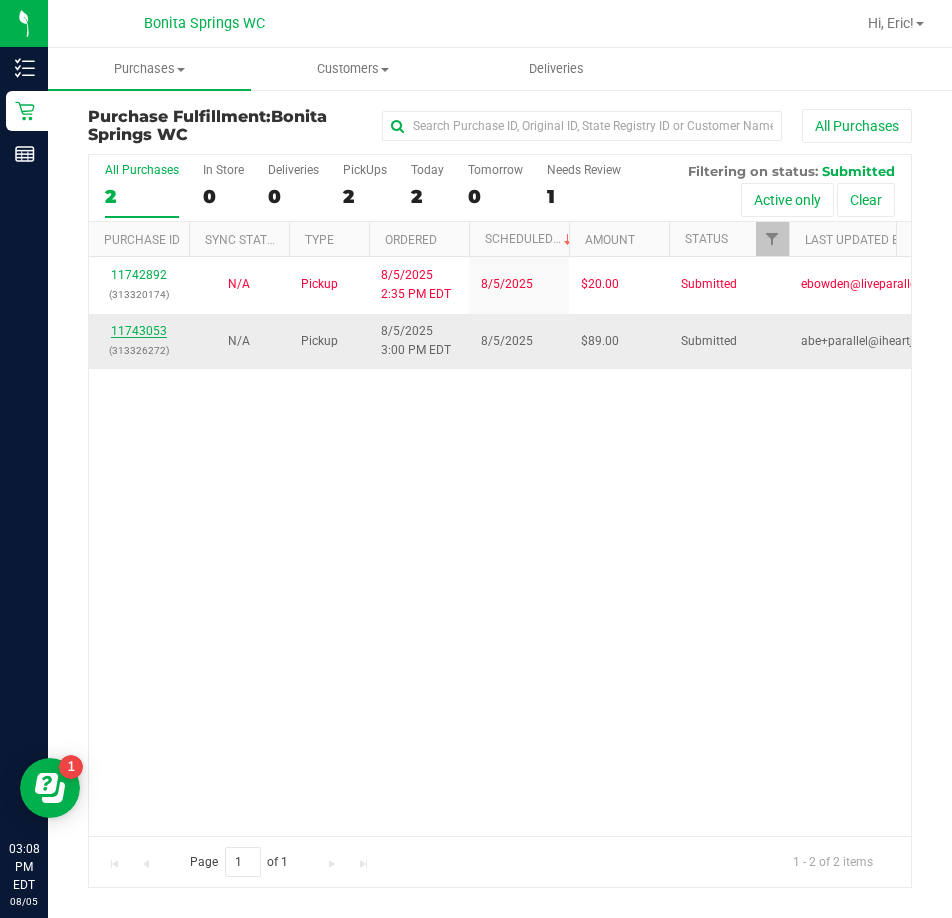 click on "11743053" at bounding box center [139, 331] 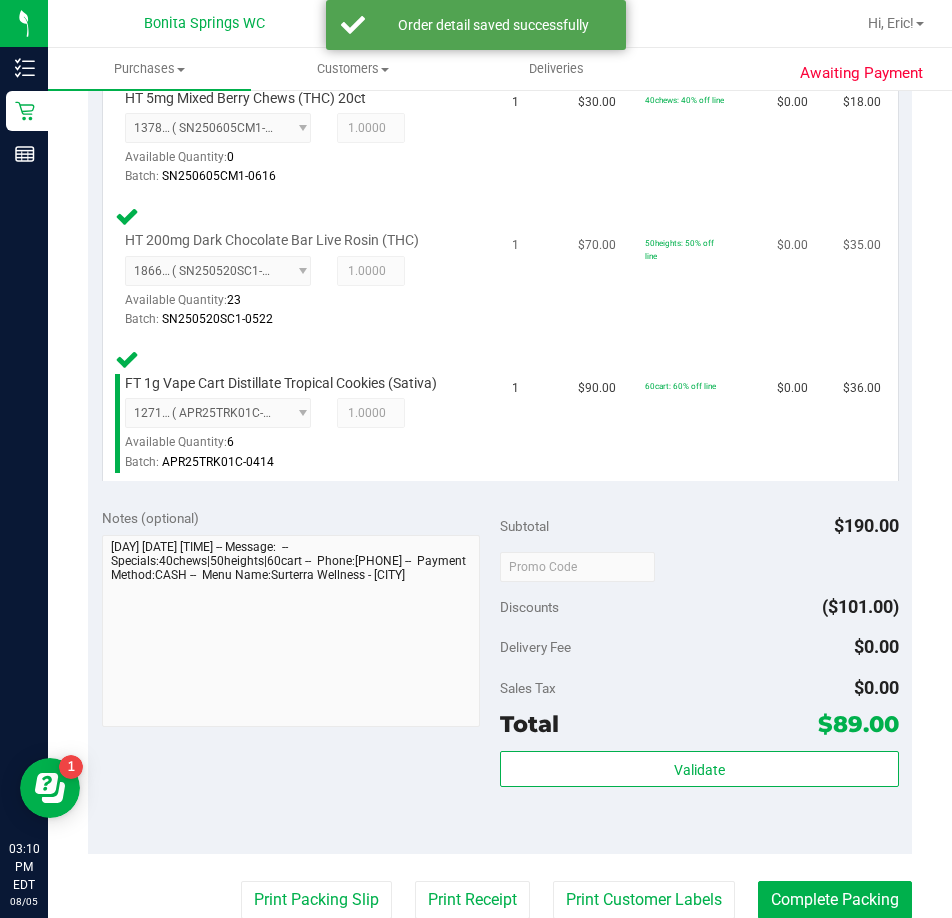 scroll, scrollTop: 600, scrollLeft: 0, axis: vertical 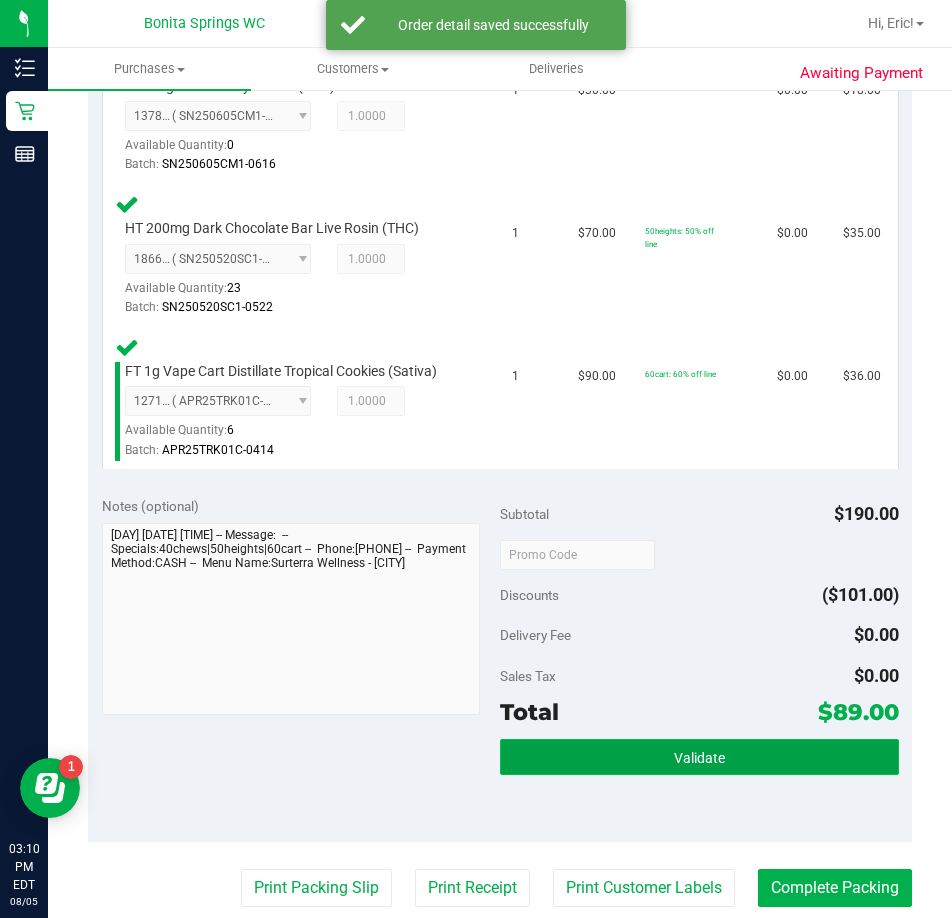 click on "Validate" at bounding box center [699, 757] 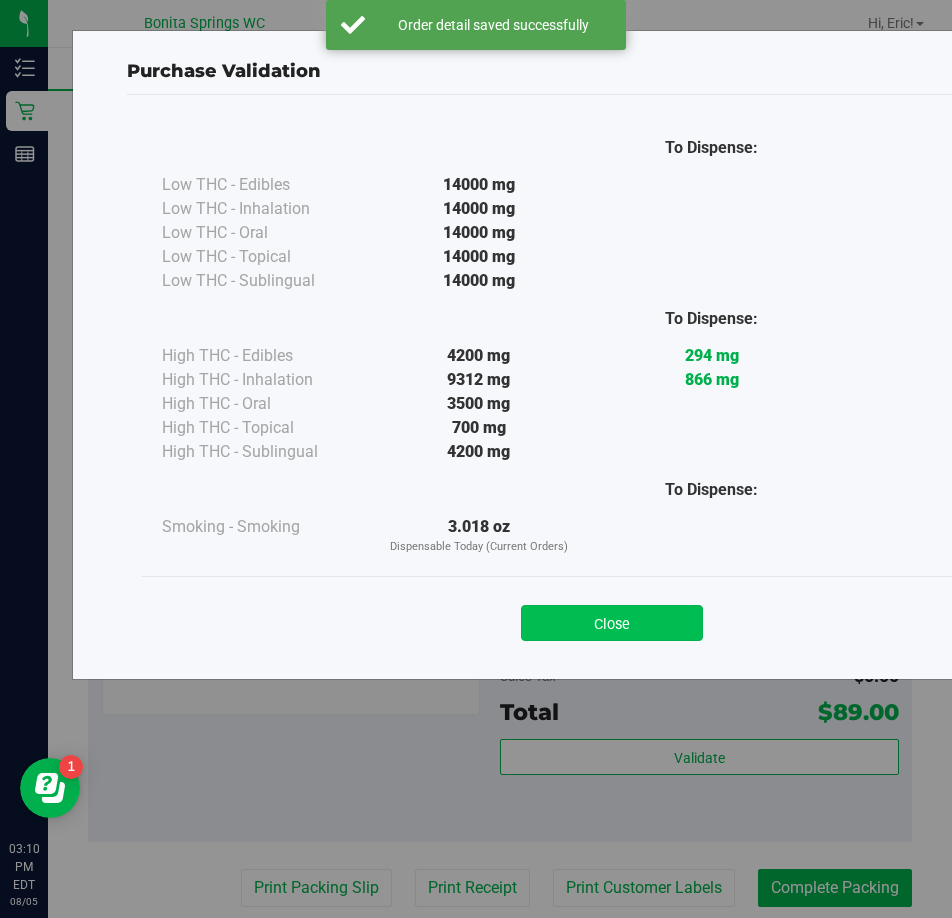 click on "Close" at bounding box center (612, 623) 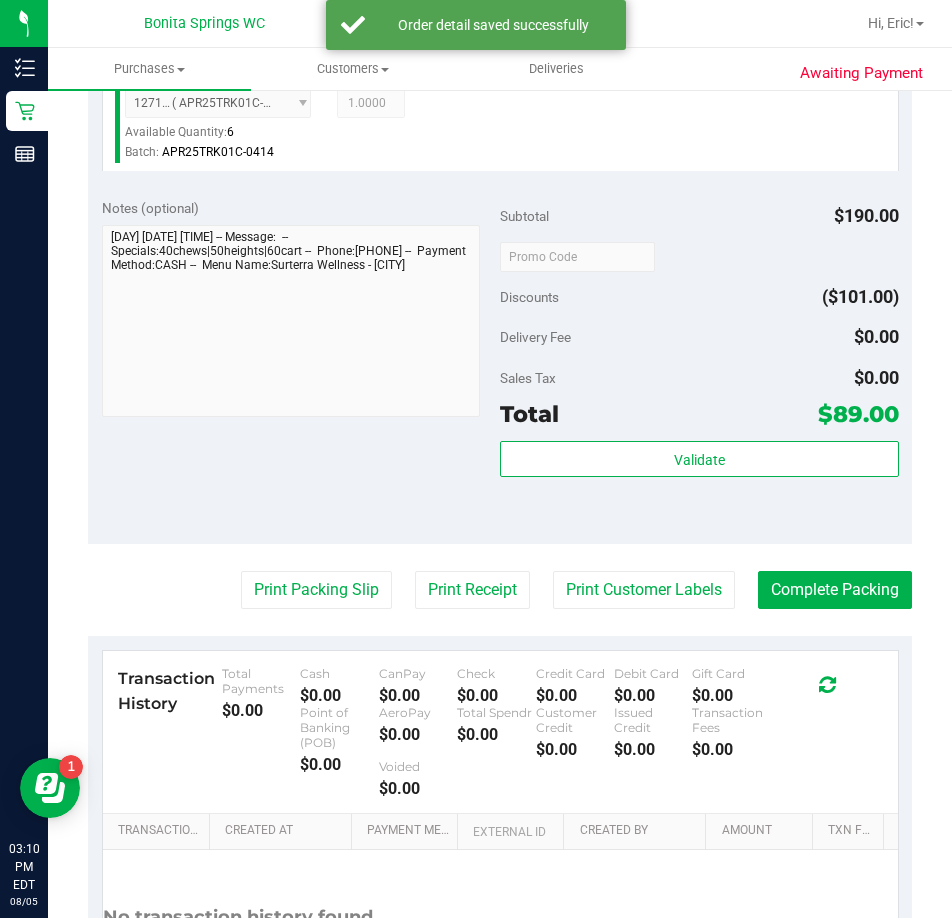 scroll, scrollTop: 900, scrollLeft: 0, axis: vertical 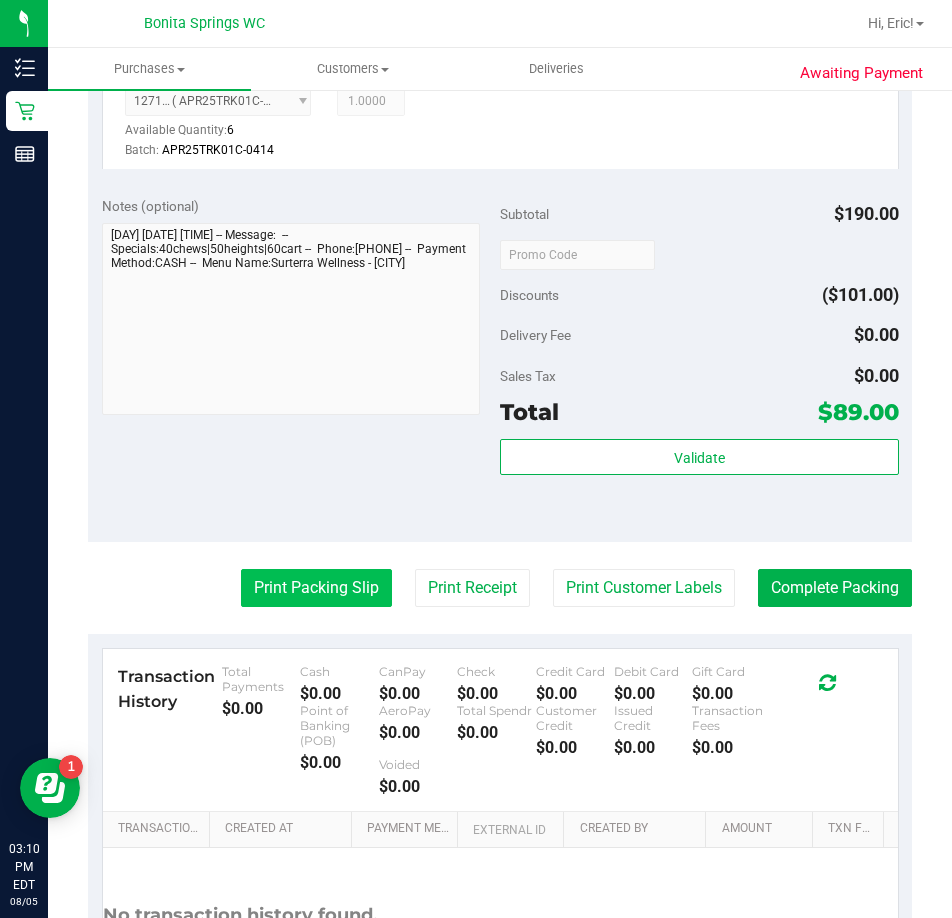 click on "Print Packing Slip" at bounding box center (316, 588) 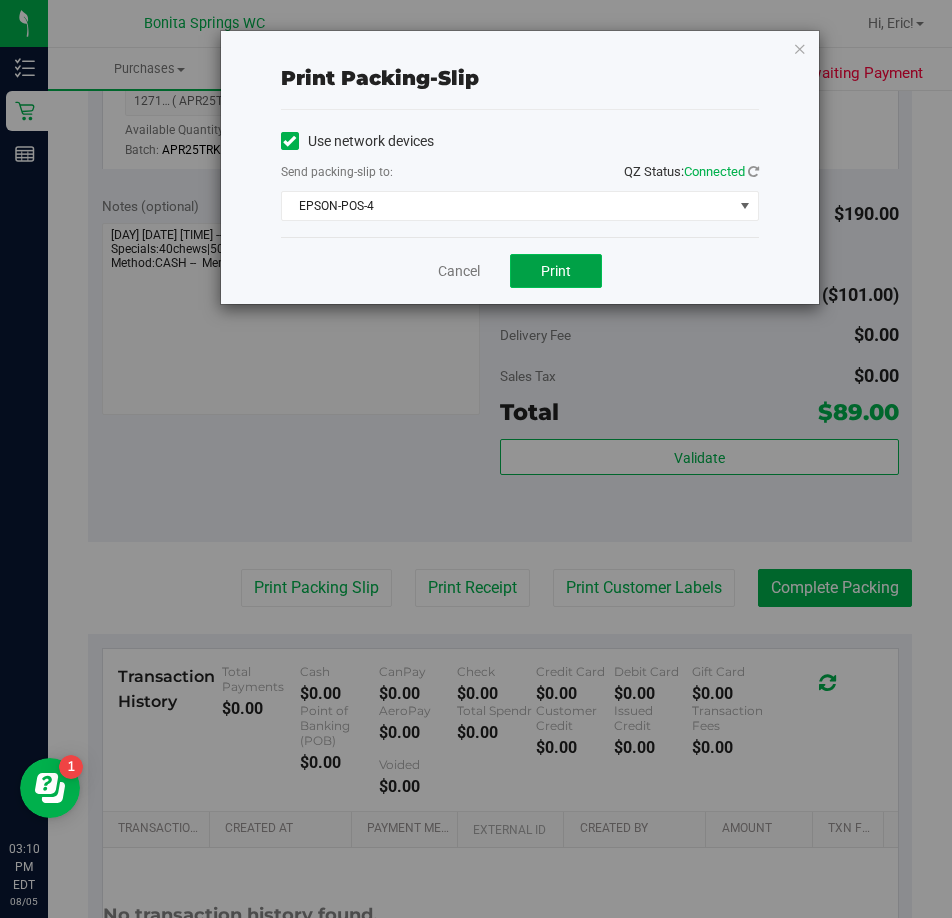 click on "Print" at bounding box center (556, 271) 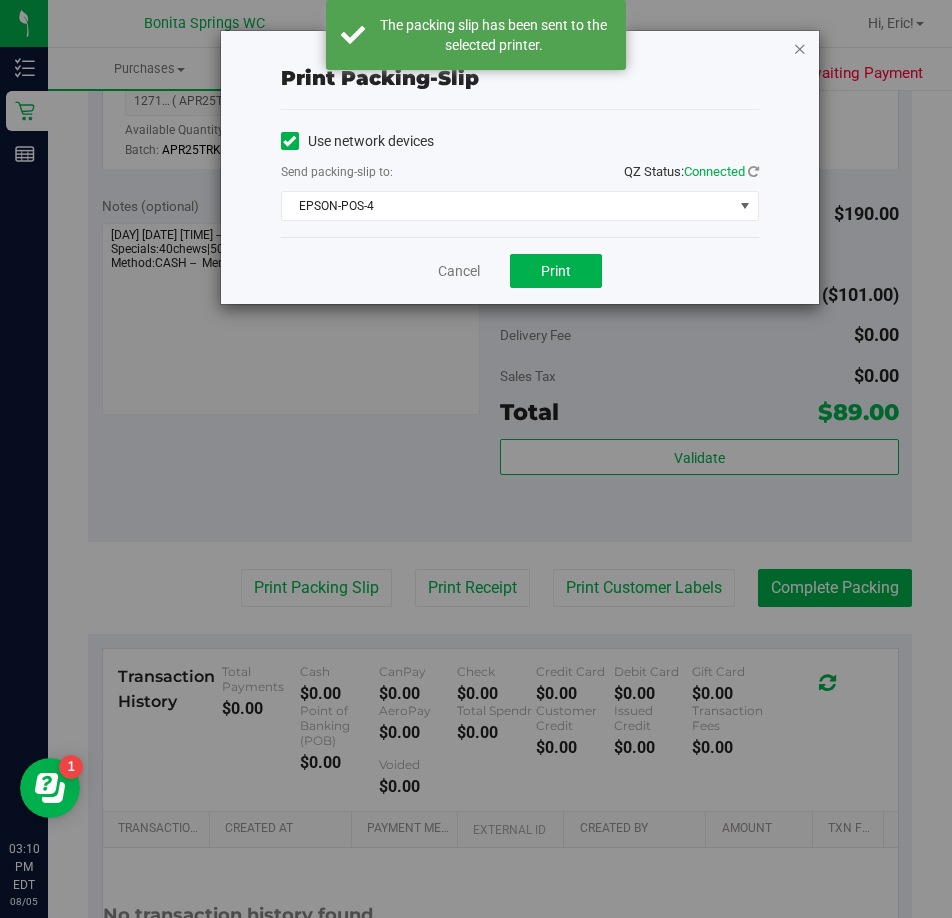 click at bounding box center (800, 48) 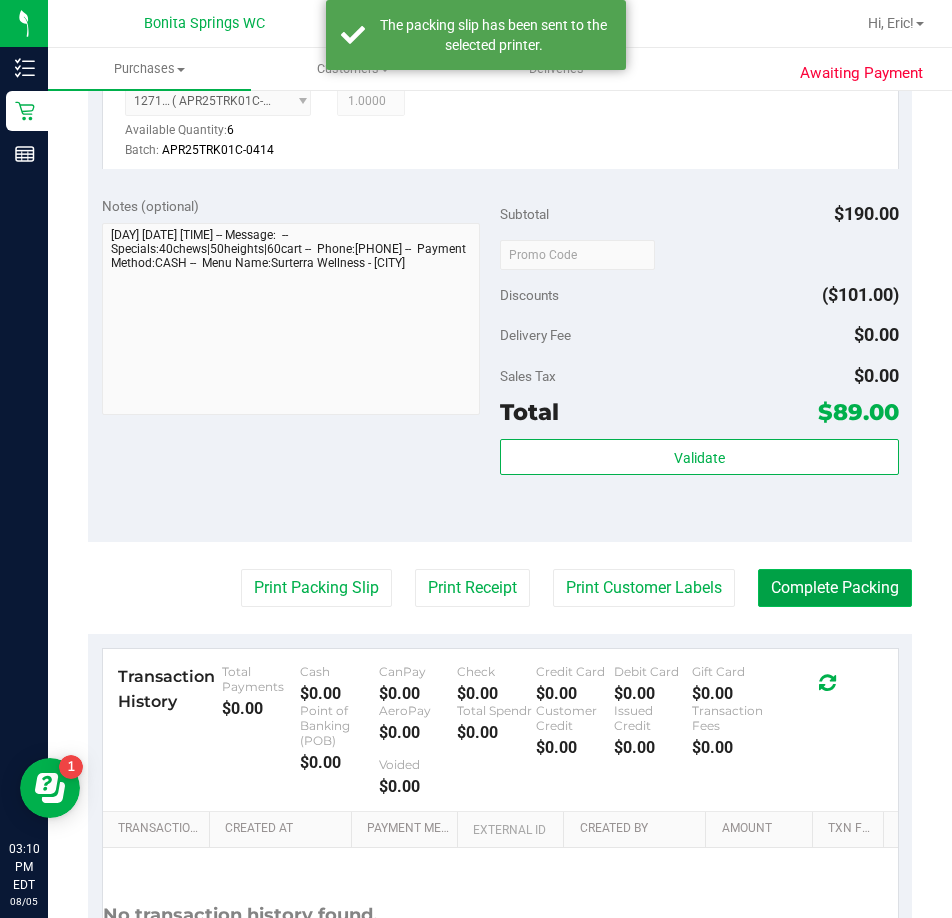 click on "Complete Packing" at bounding box center (835, 588) 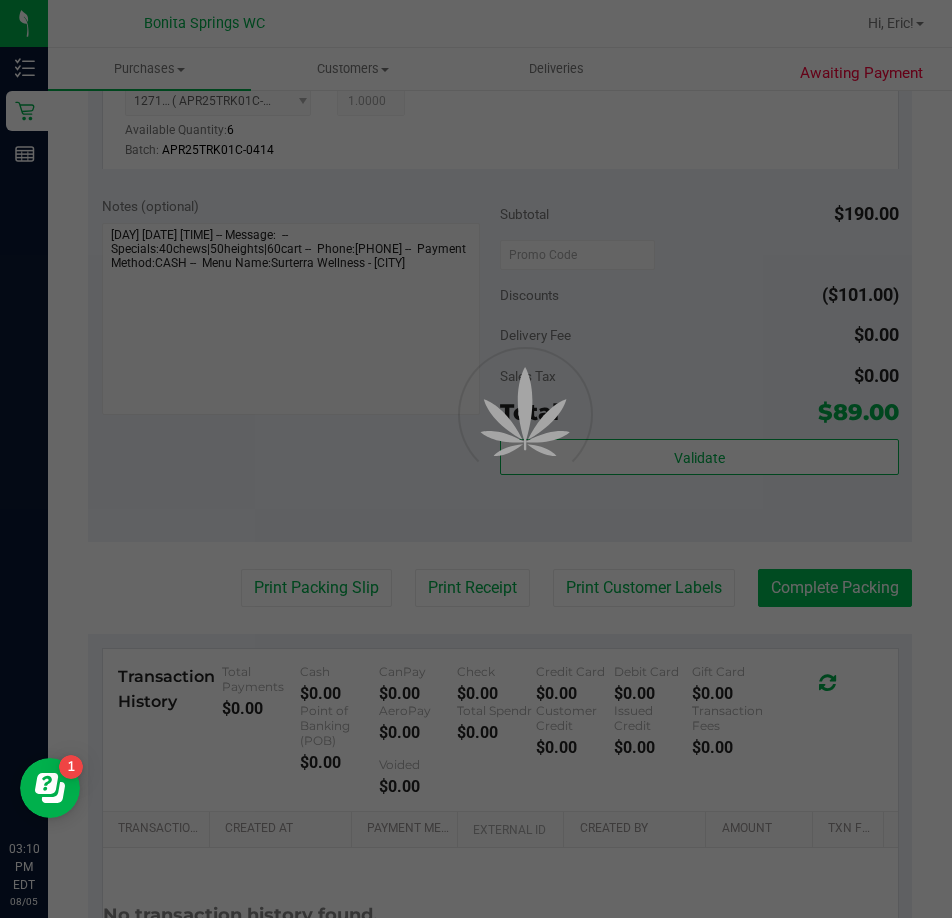 scroll, scrollTop: 0, scrollLeft: 0, axis: both 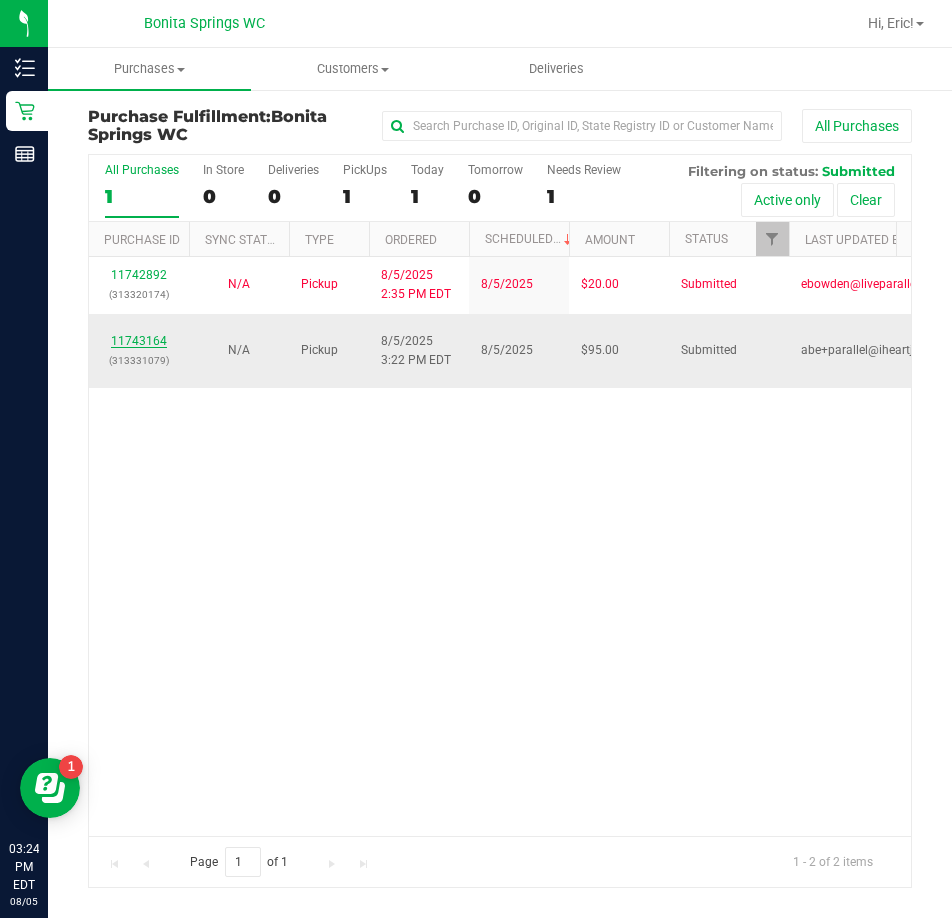 click on "11743164" at bounding box center (139, 341) 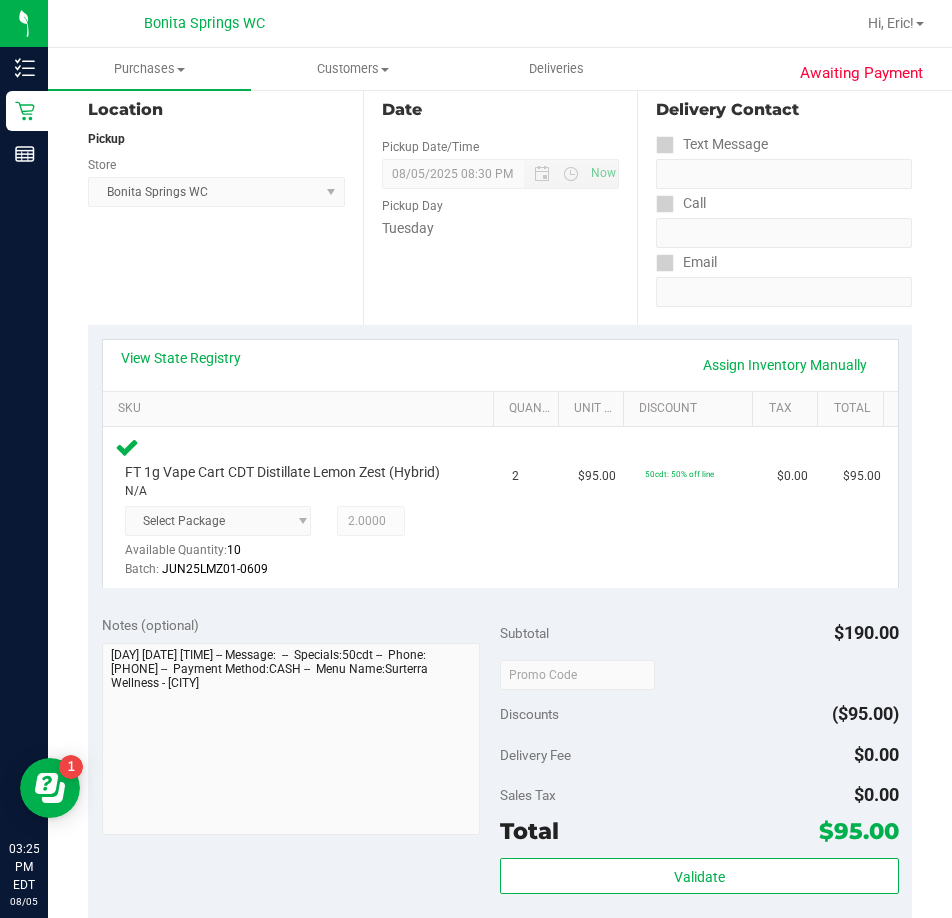 scroll, scrollTop: 400, scrollLeft: 0, axis: vertical 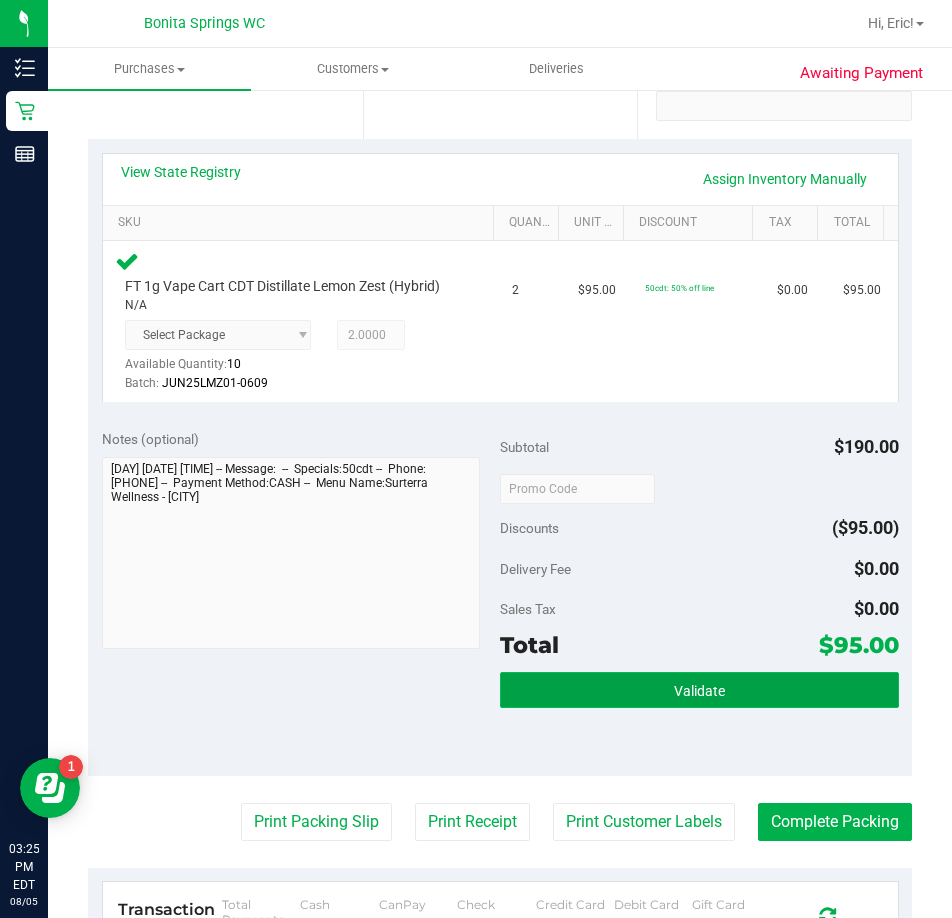 click on "Validate" at bounding box center (699, 690) 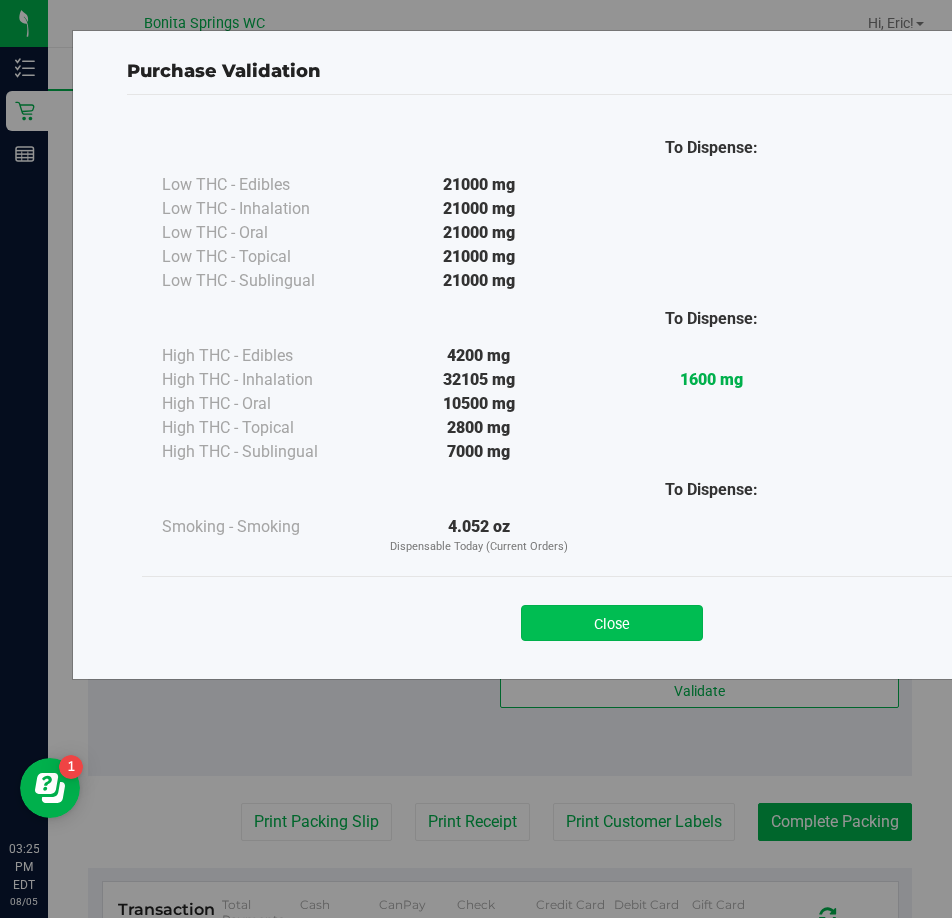 click on "Close" at bounding box center (612, 623) 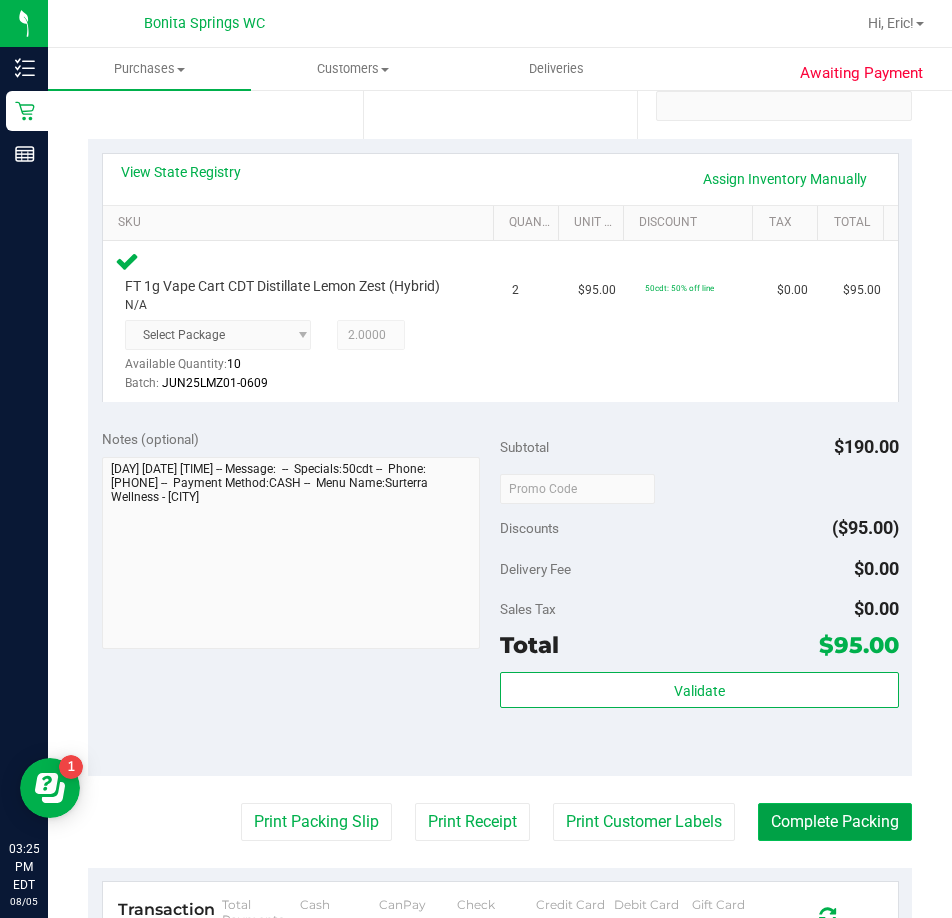 click on "Complete Packing" at bounding box center [835, 822] 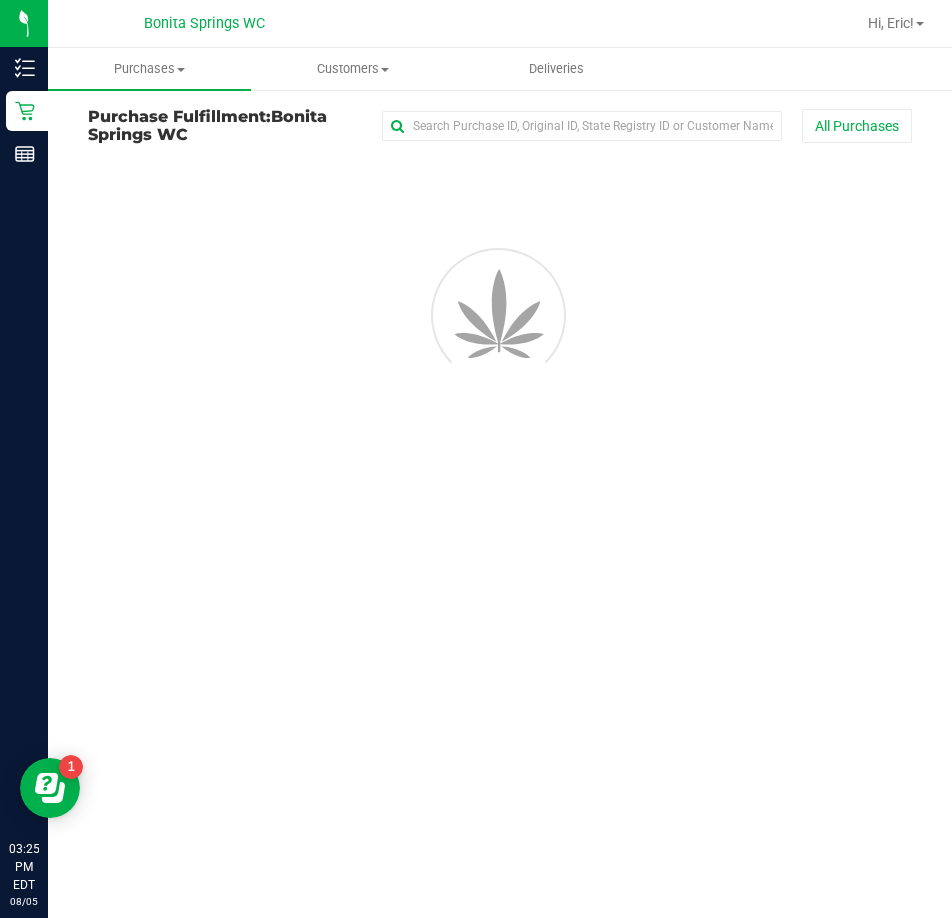 scroll, scrollTop: 0, scrollLeft: 0, axis: both 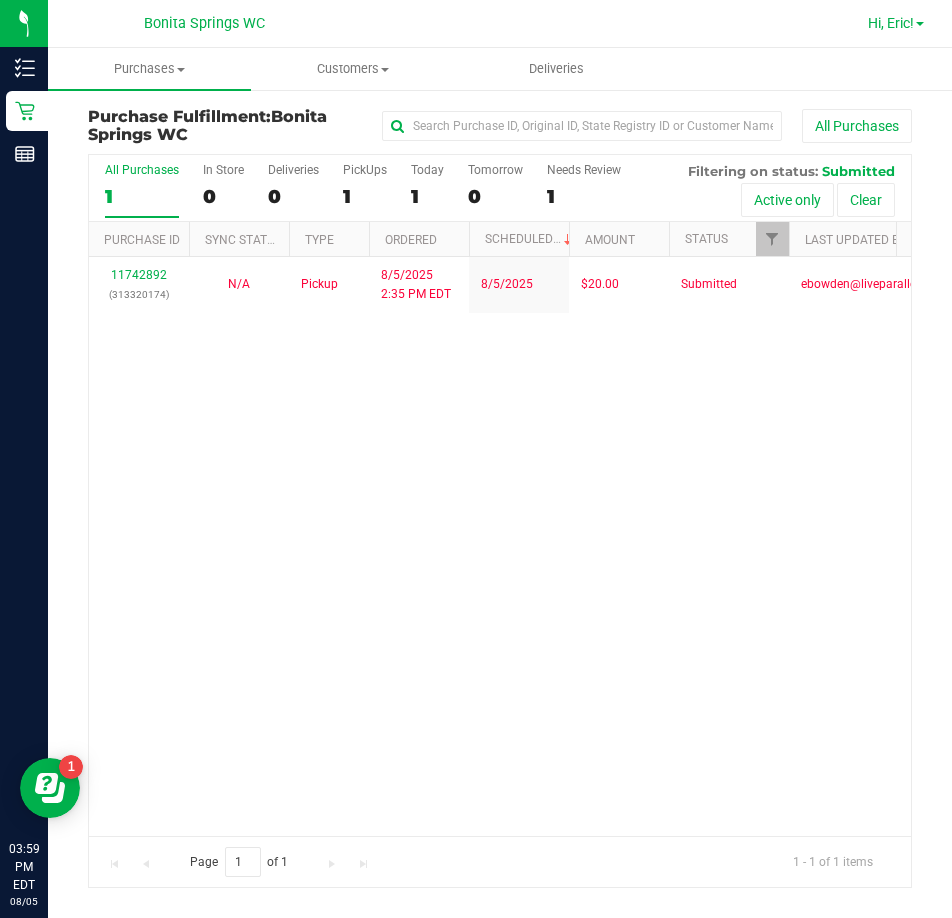 click on "Hi, Eric!" at bounding box center [891, 23] 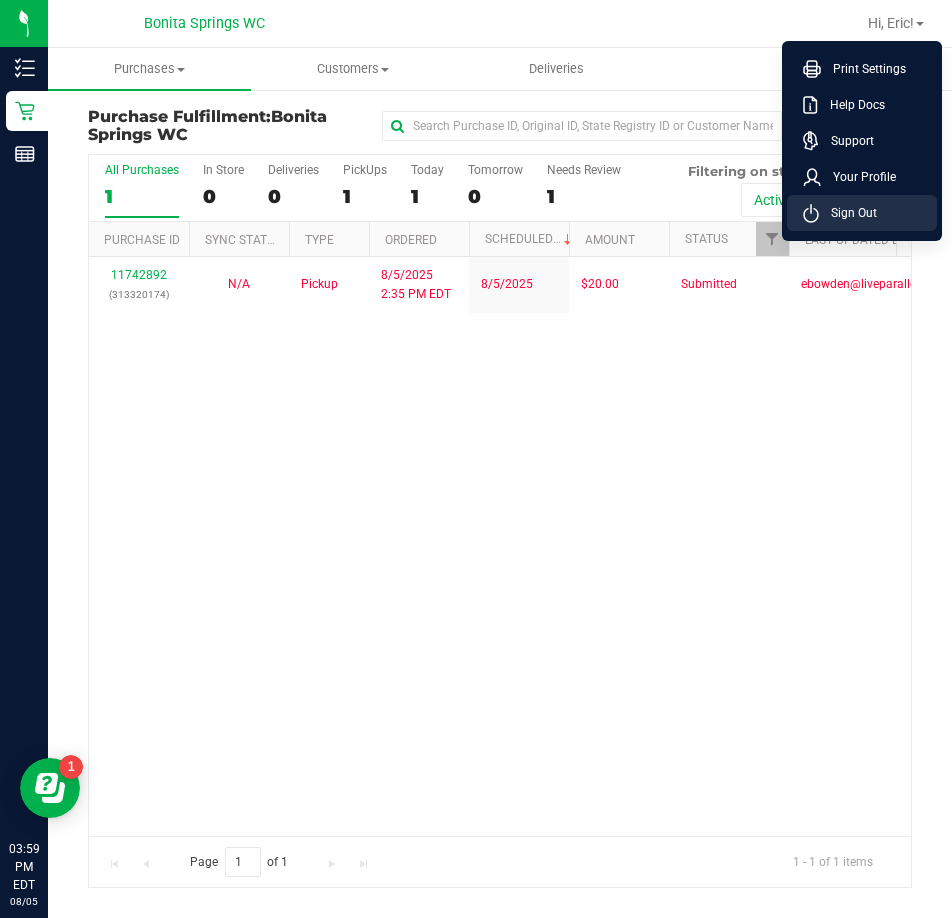 click on "Sign Out" at bounding box center (862, 213) 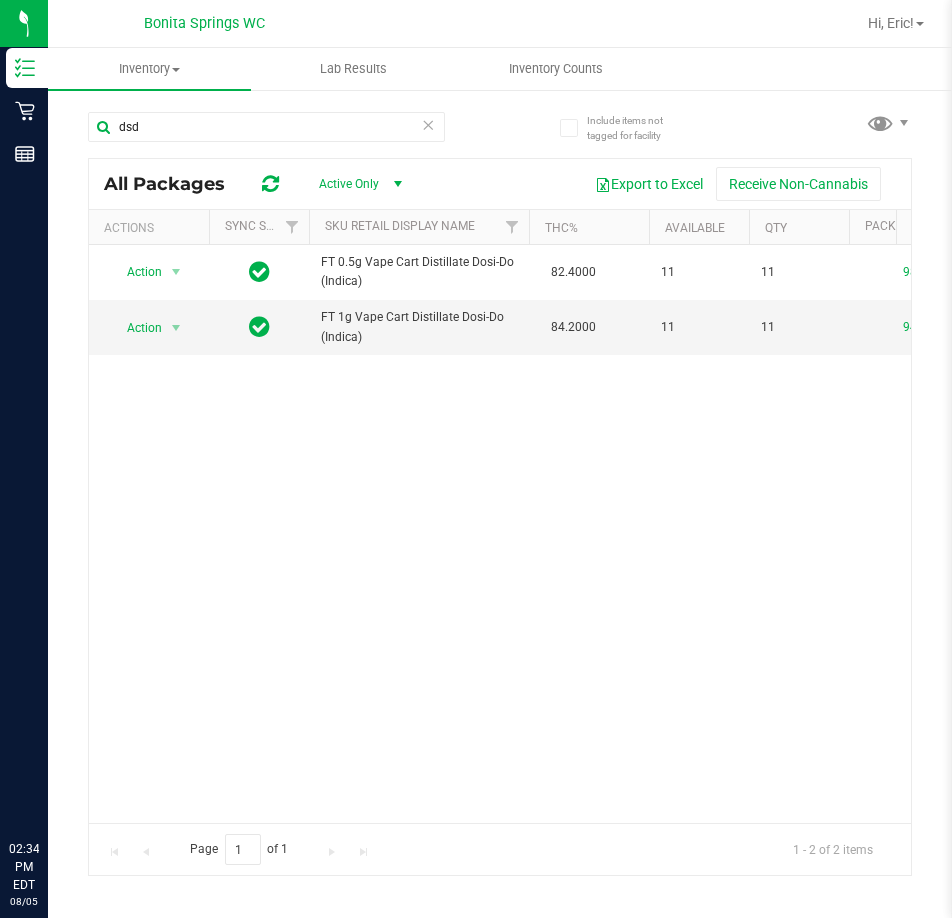 scroll, scrollTop: 0, scrollLeft: 0, axis: both 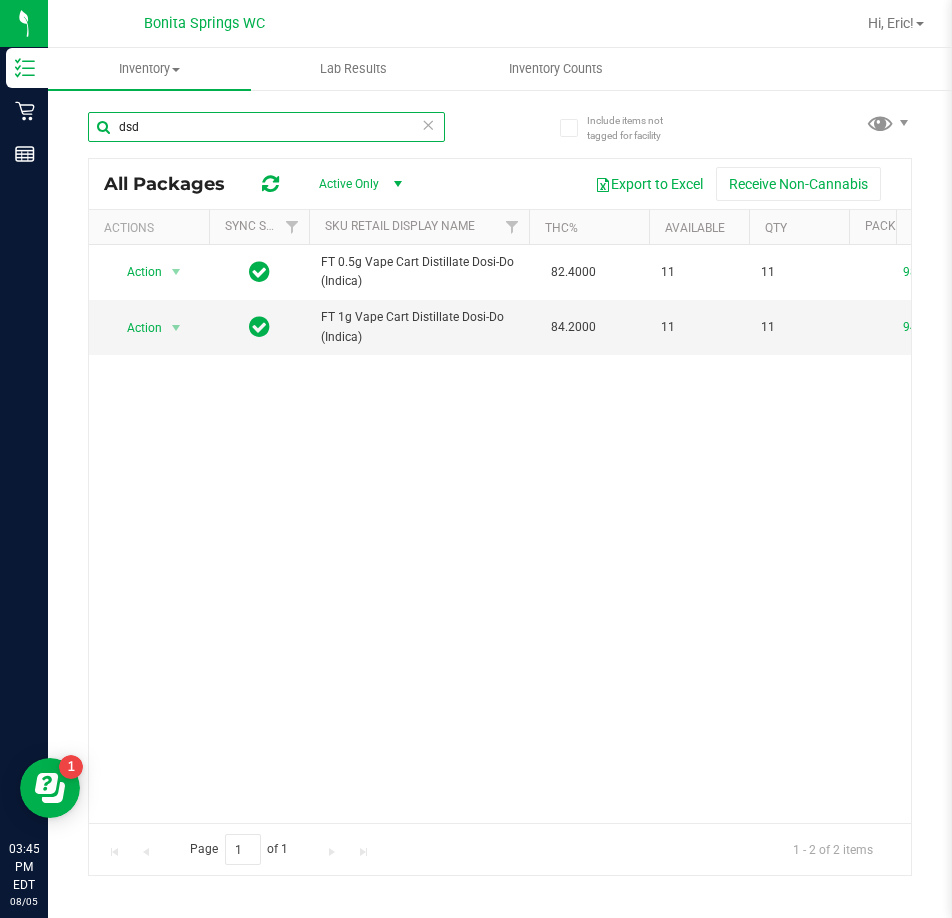 click on "dsd" at bounding box center (266, 127) 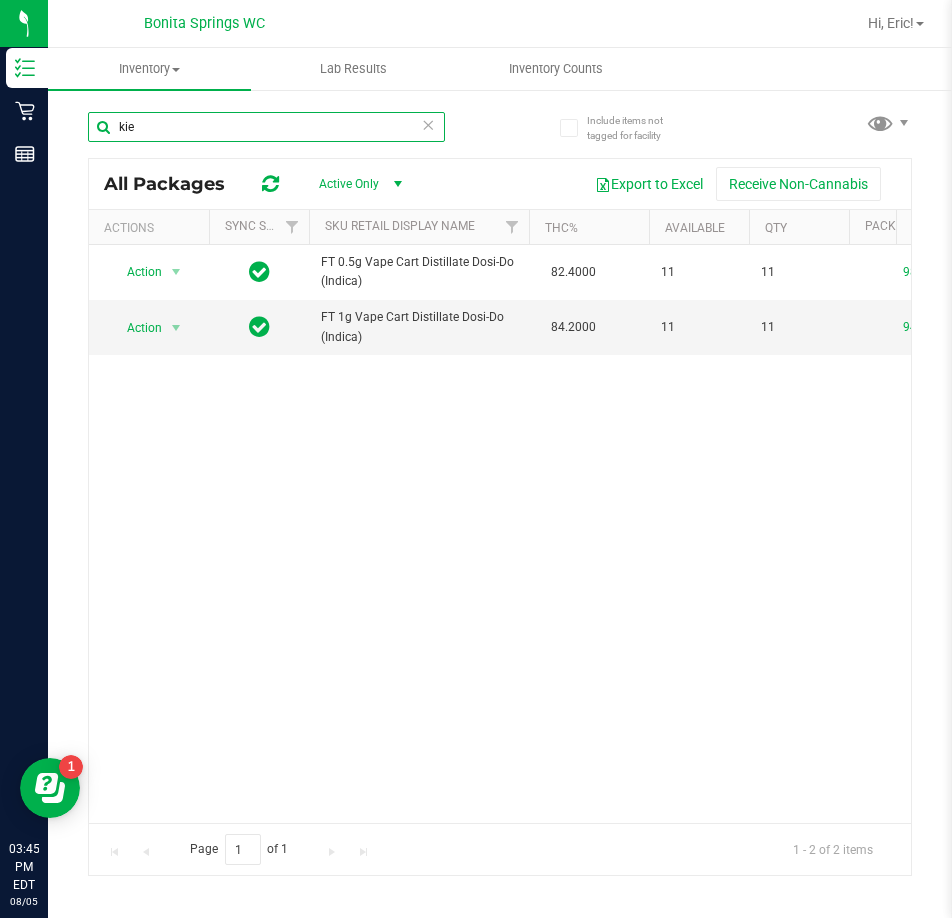 type on "kie" 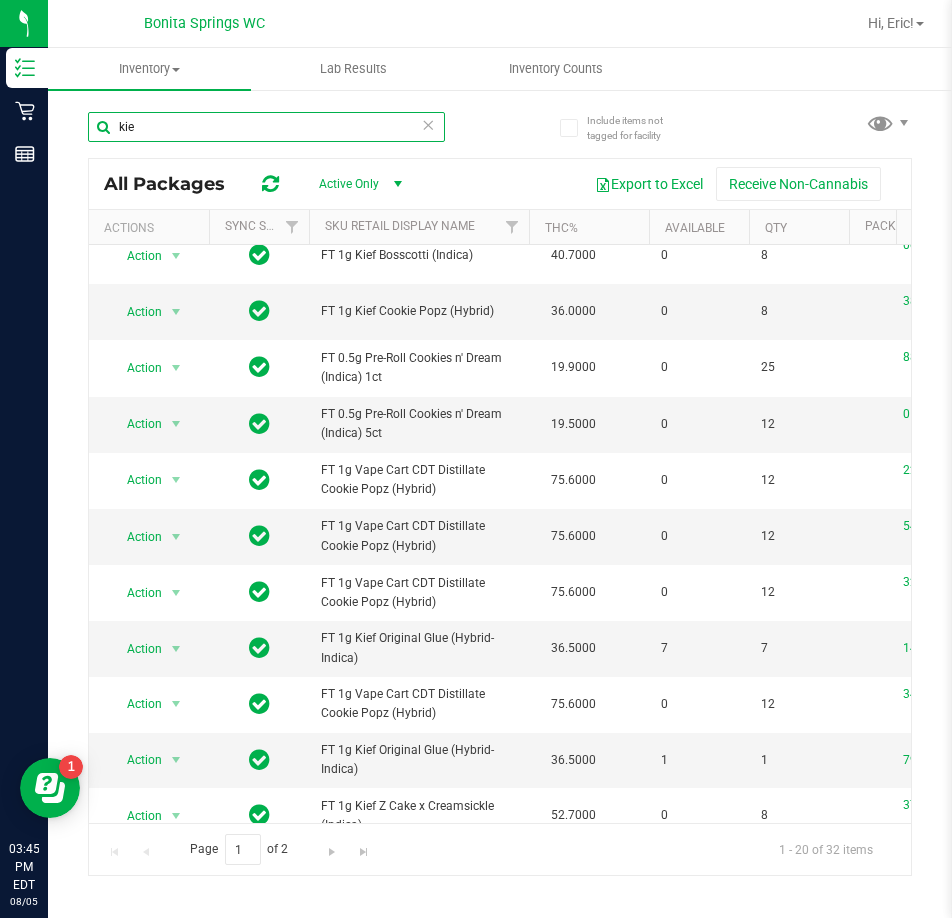 scroll, scrollTop: 0, scrollLeft: 0, axis: both 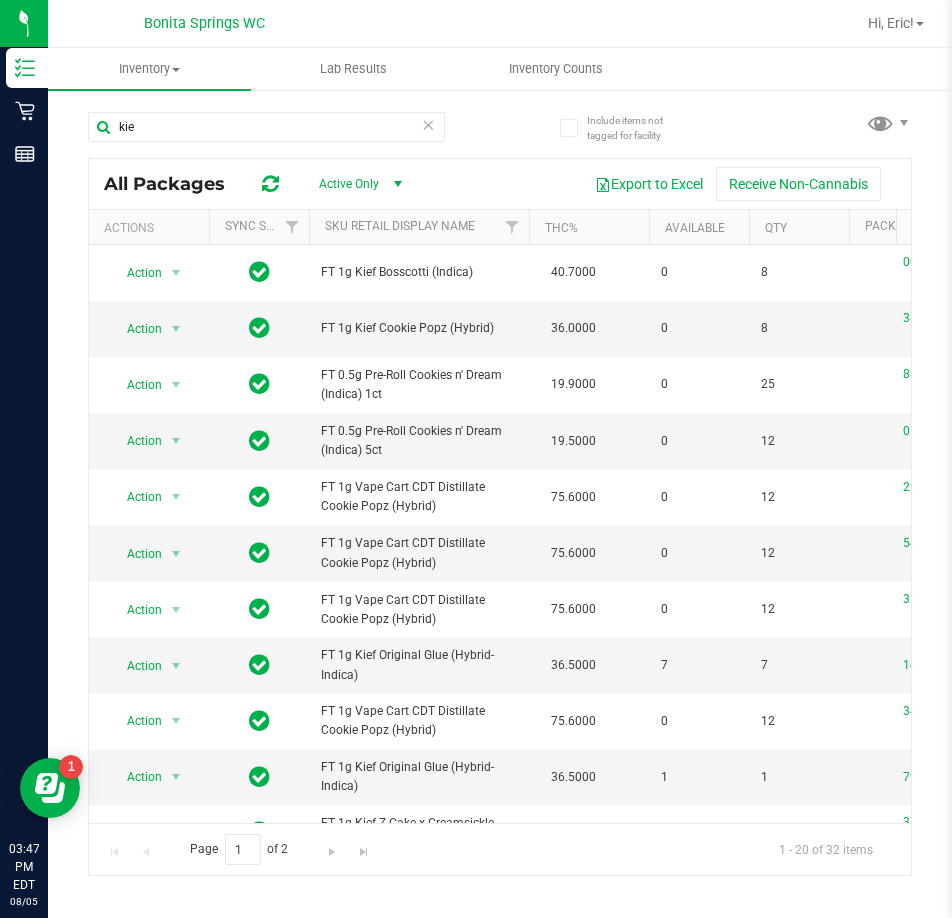 click at bounding box center [429, 124] 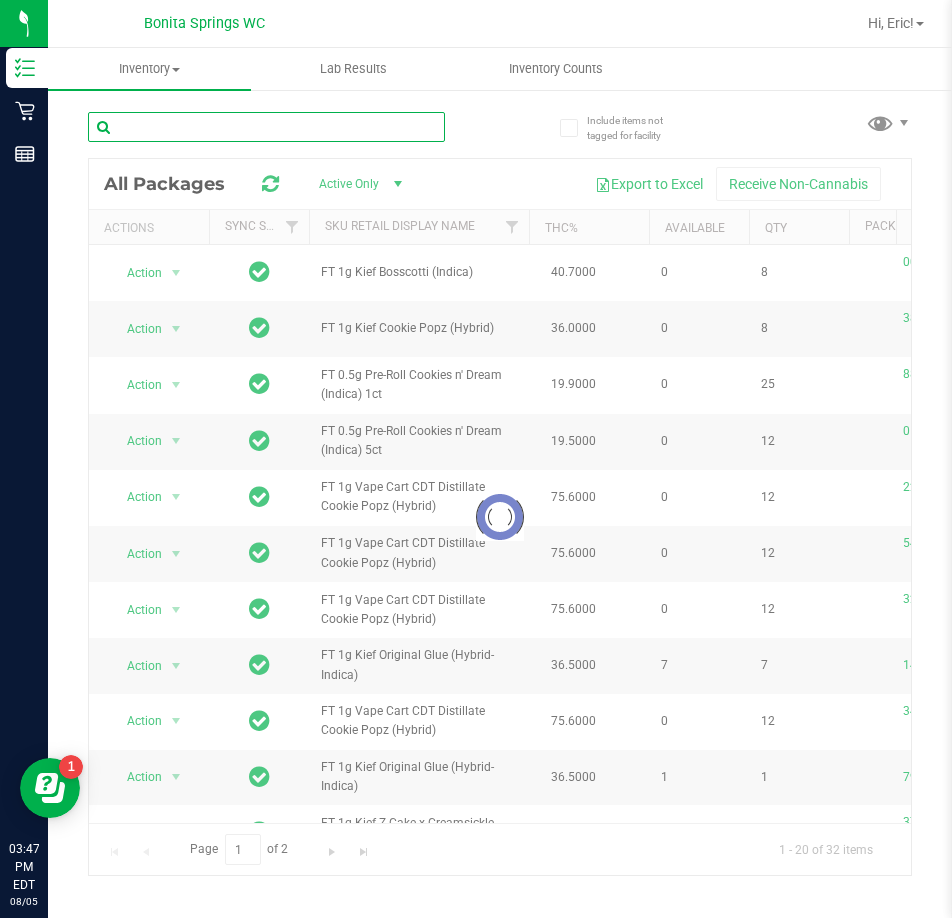 click at bounding box center (266, 127) 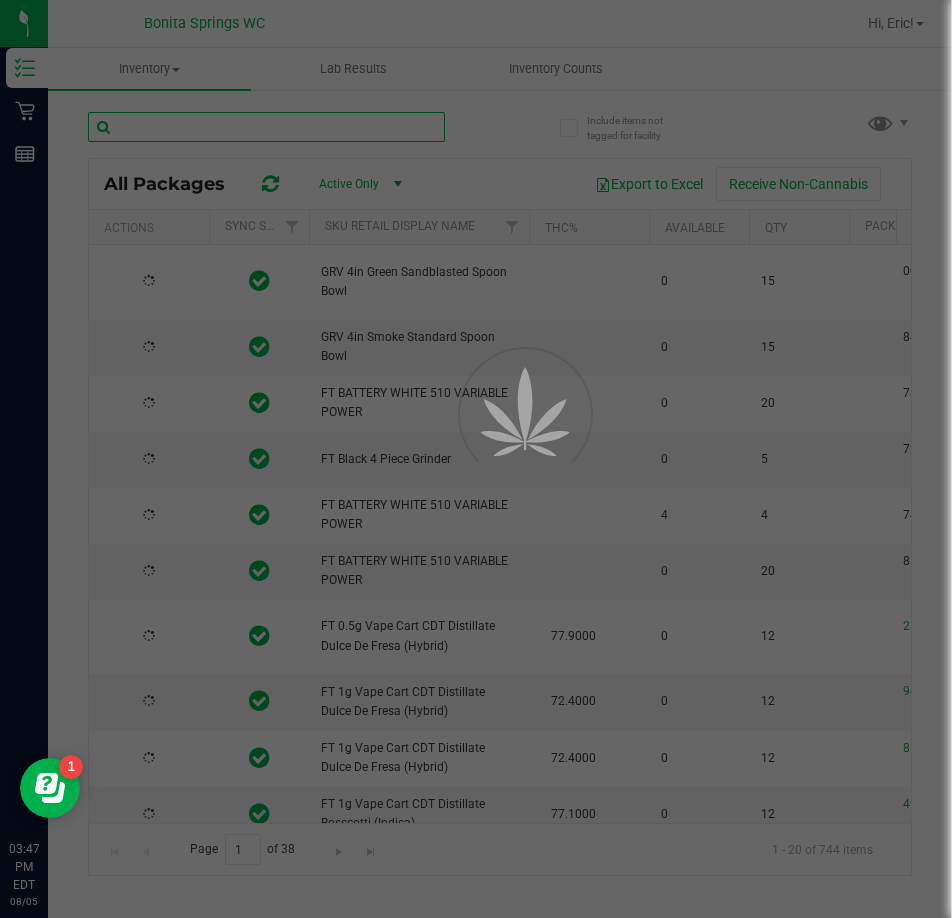 type on "b" 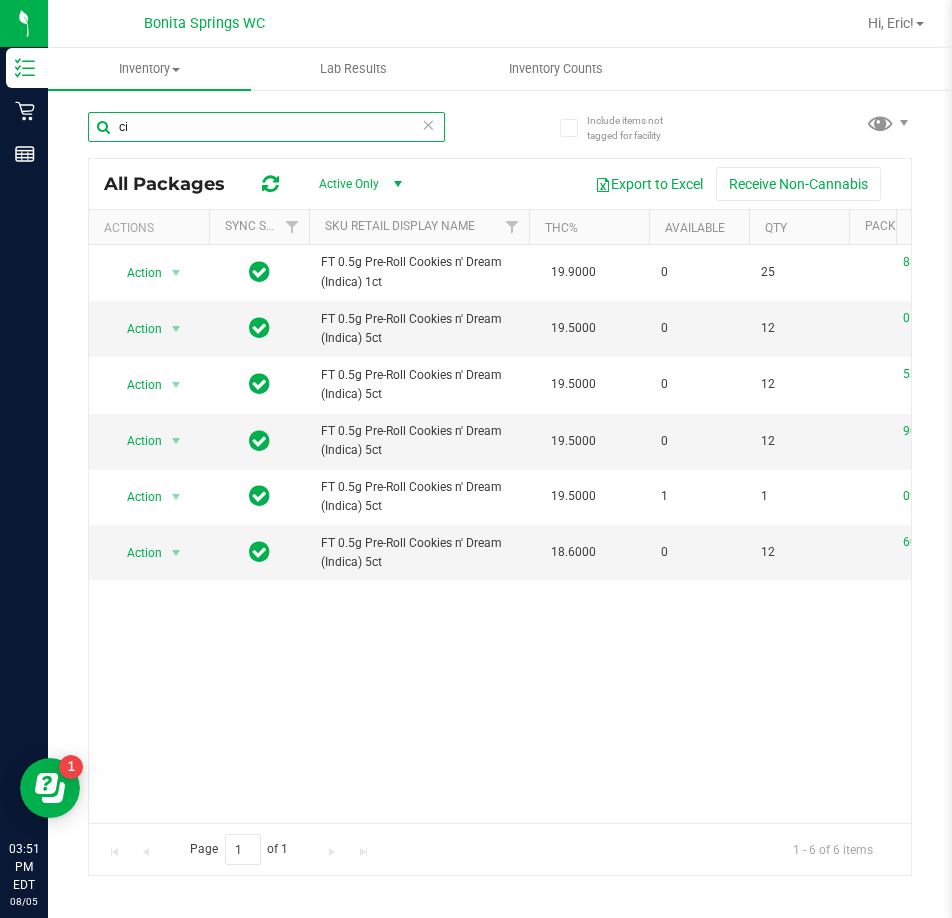 type on "c" 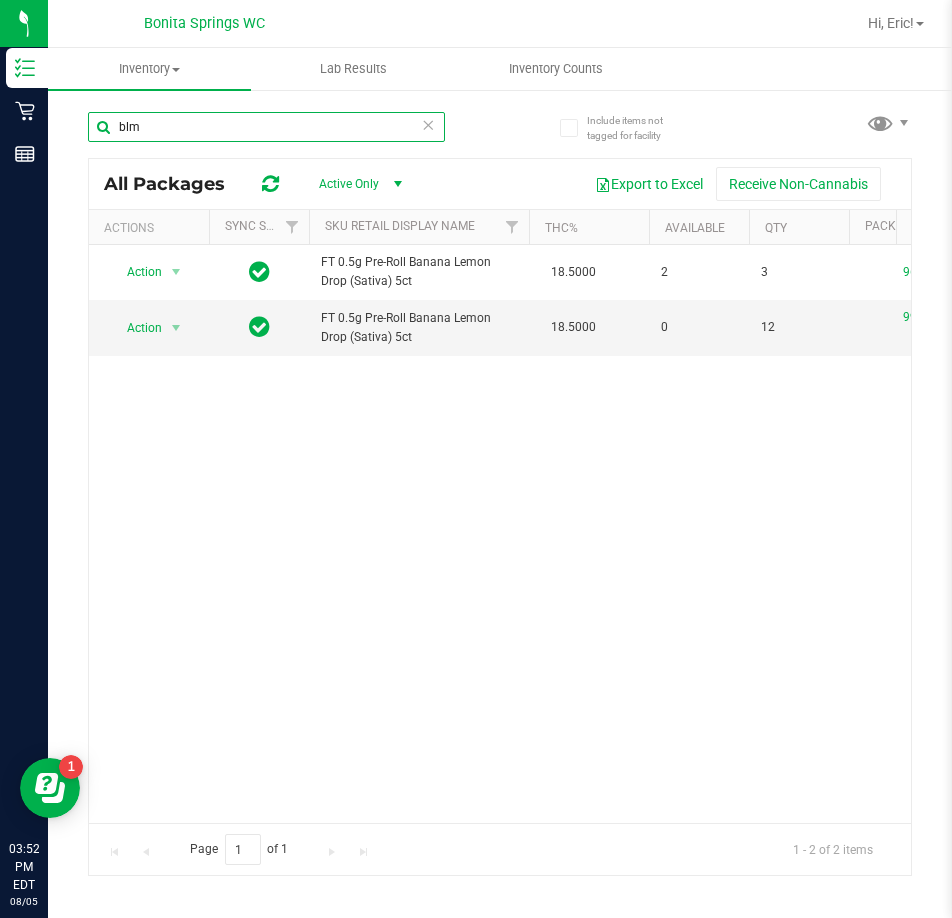 type on "blm" 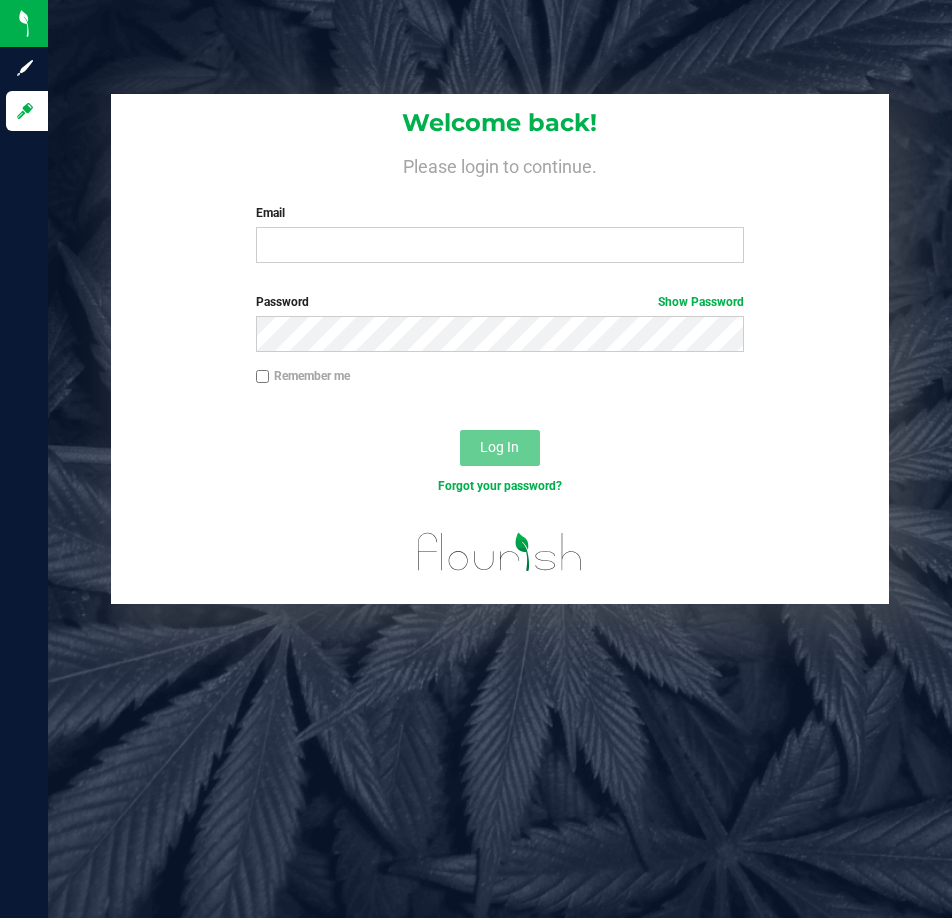 scroll, scrollTop: 0, scrollLeft: 0, axis: both 